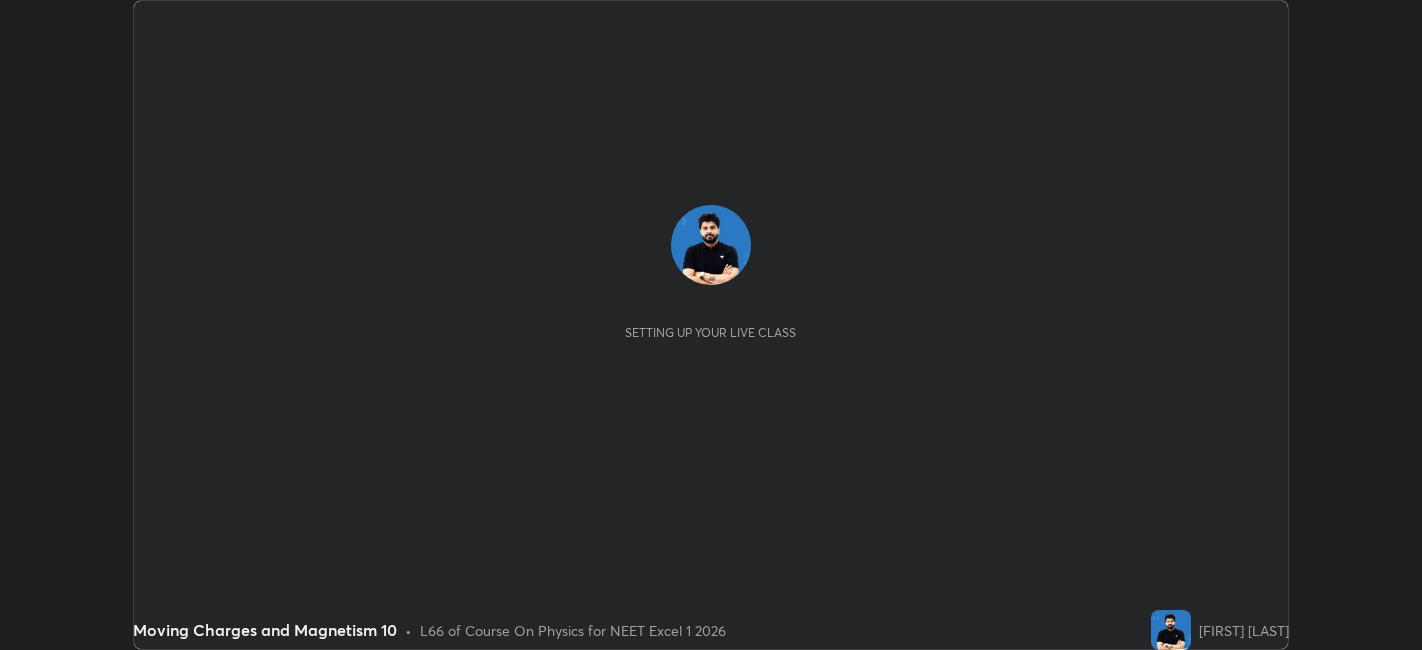 scroll, scrollTop: 0, scrollLeft: 0, axis: both 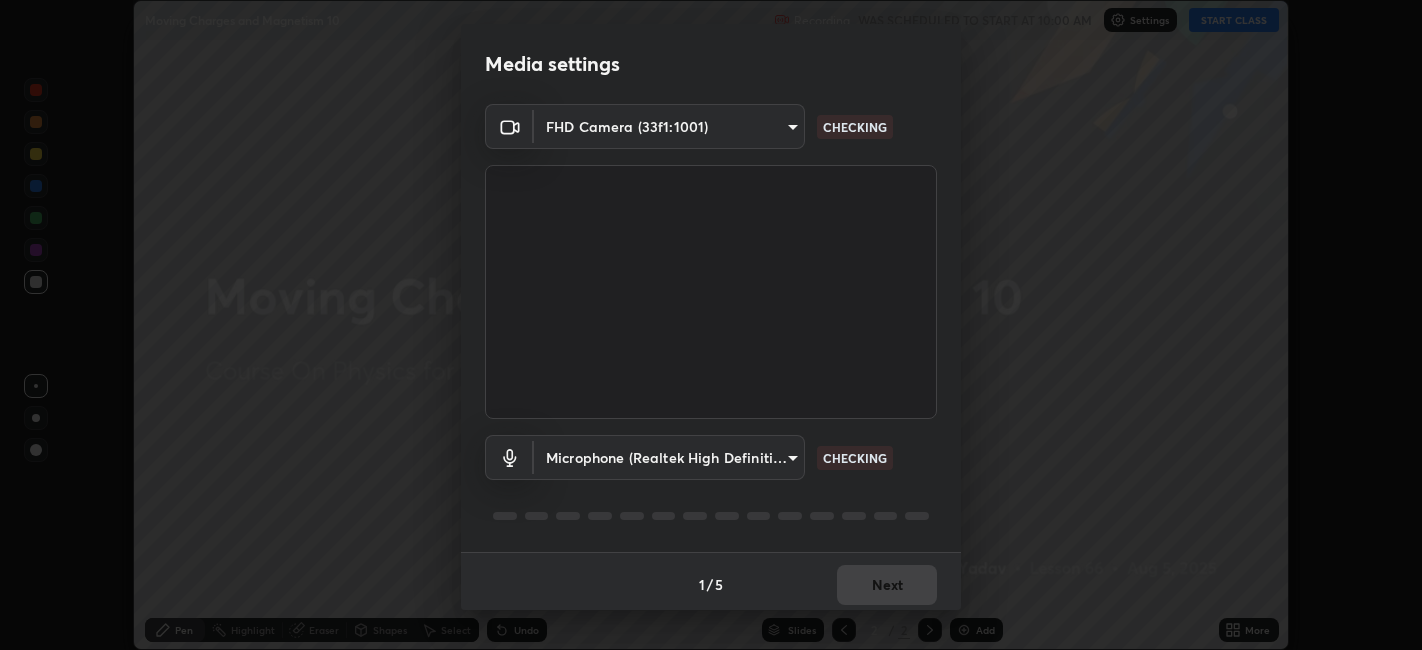 type on "9e57caed4cce4141f5eaa85e897878ef8d6f7de05c3a7e1aeb5fb010bc414606" 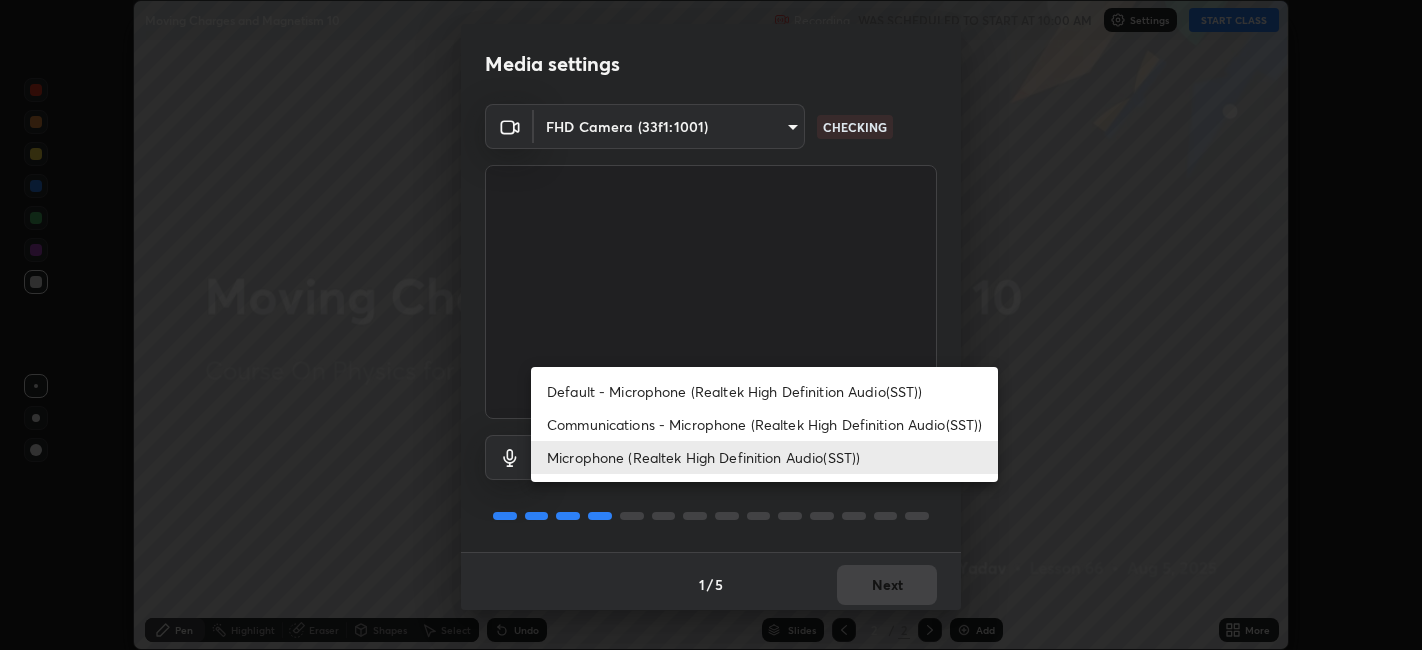click on "Default - Microphone (Realtek High Definition Audio(SST))" at bounding box center (764, 391) 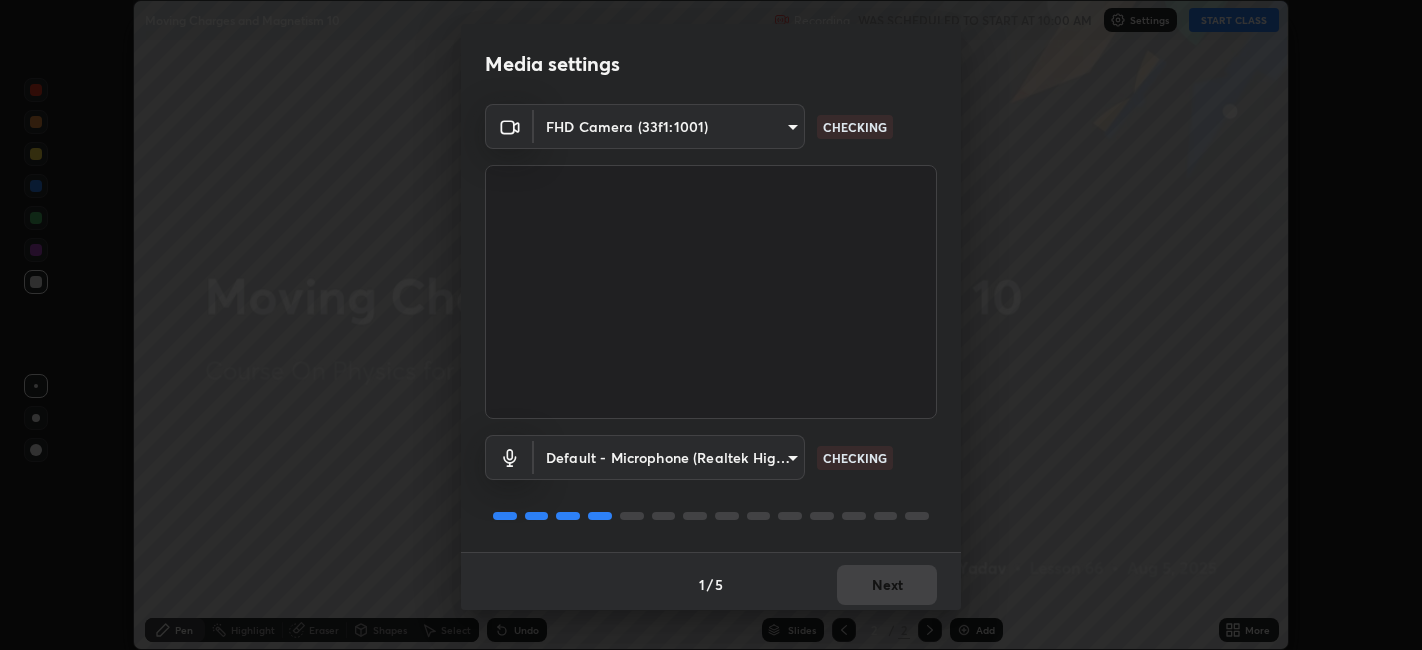scroll, scrollTop: 5, scrollLeft: 0, axis: vertical 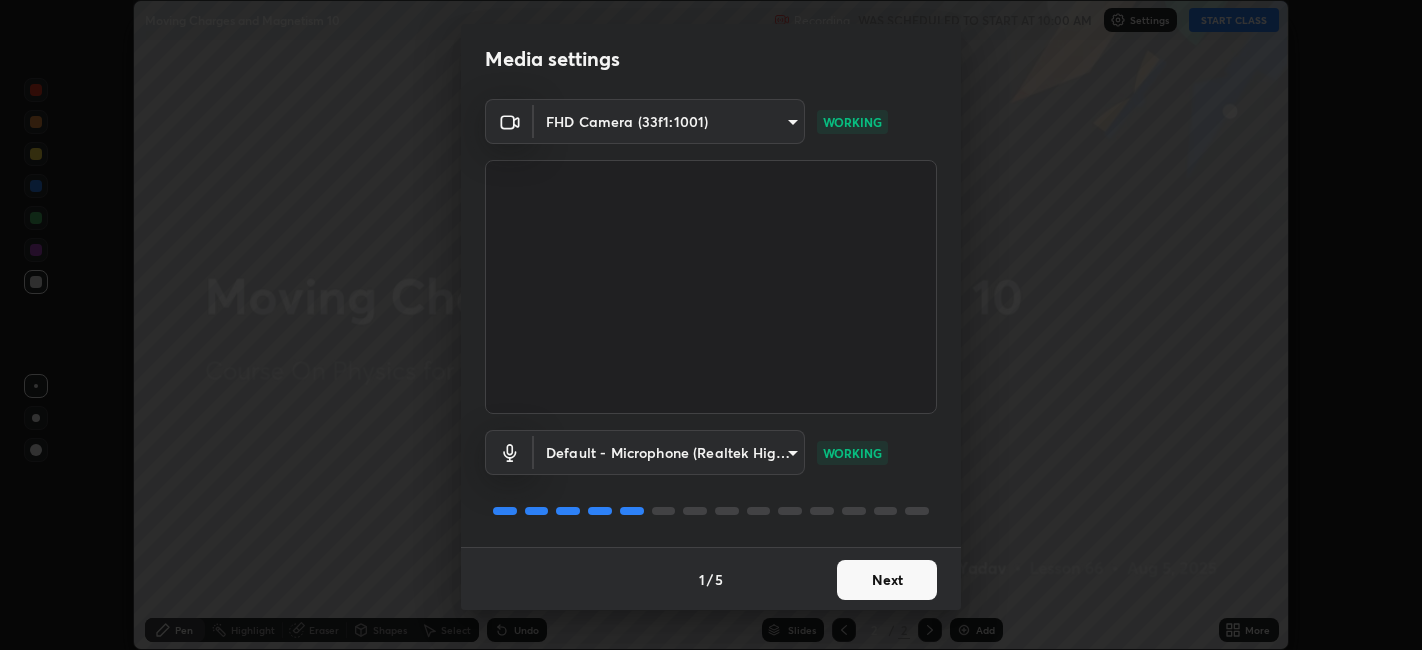 click on "Next" at bounding box center [887, 580] 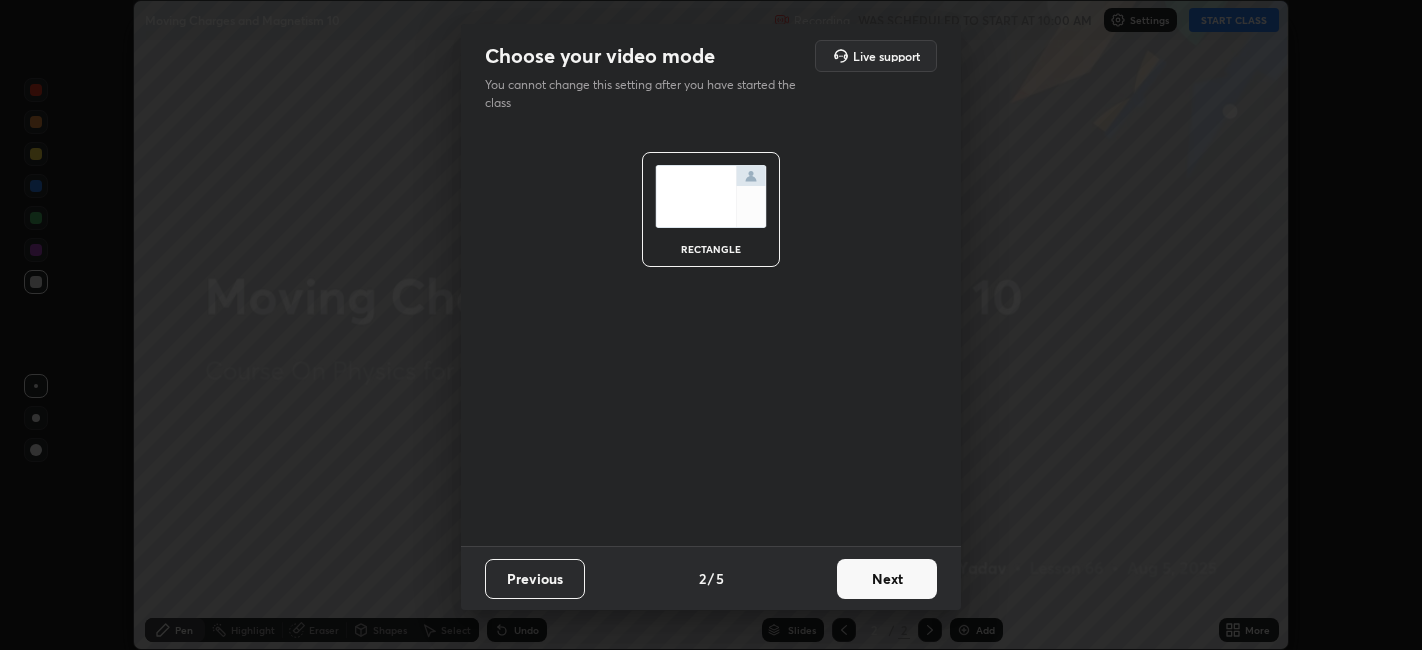 click on "Next" at bounding box center [887, 579] 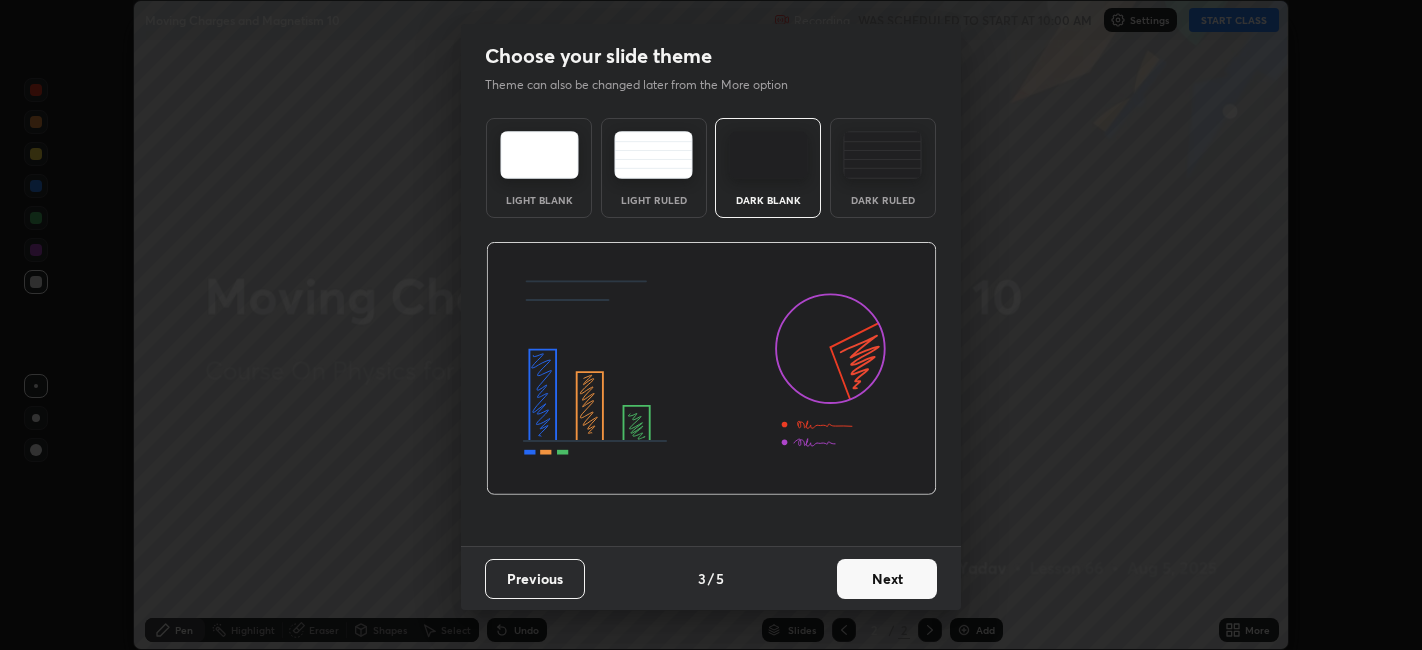 click on "Next" at bounding box center (887, 579) 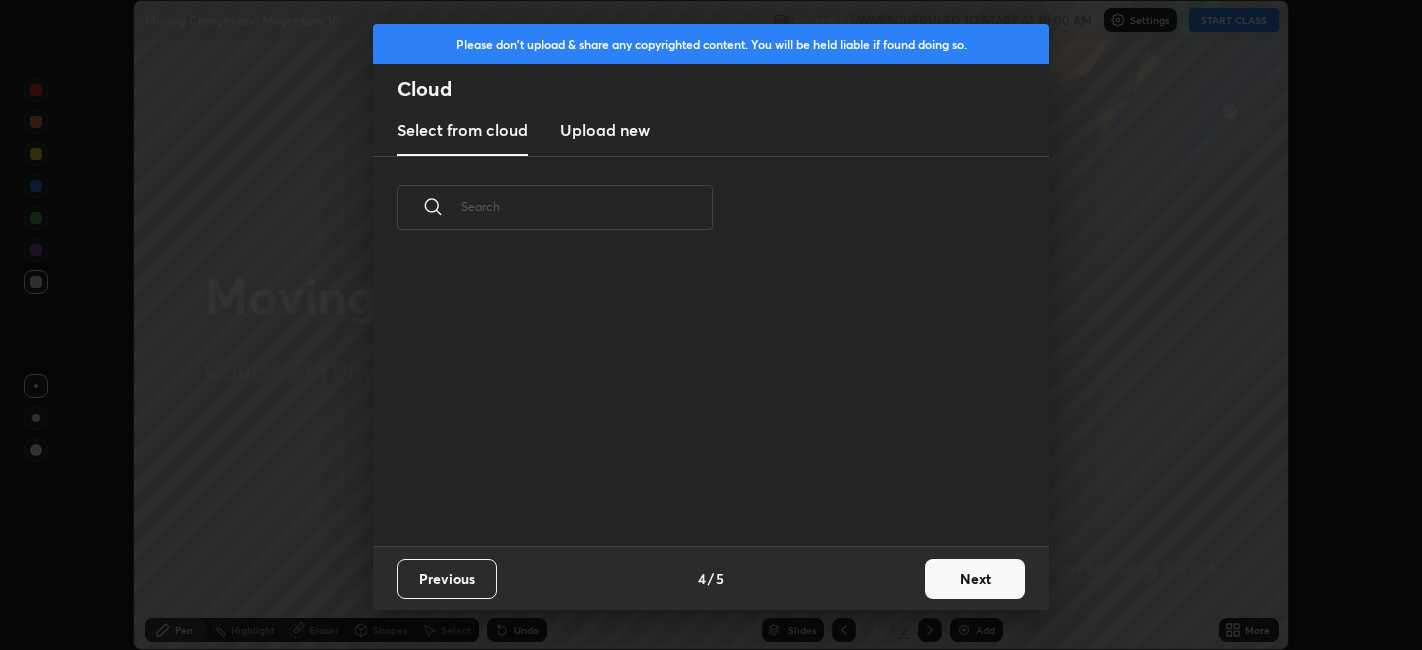 click on "Next" at bounding box center [975, 579] 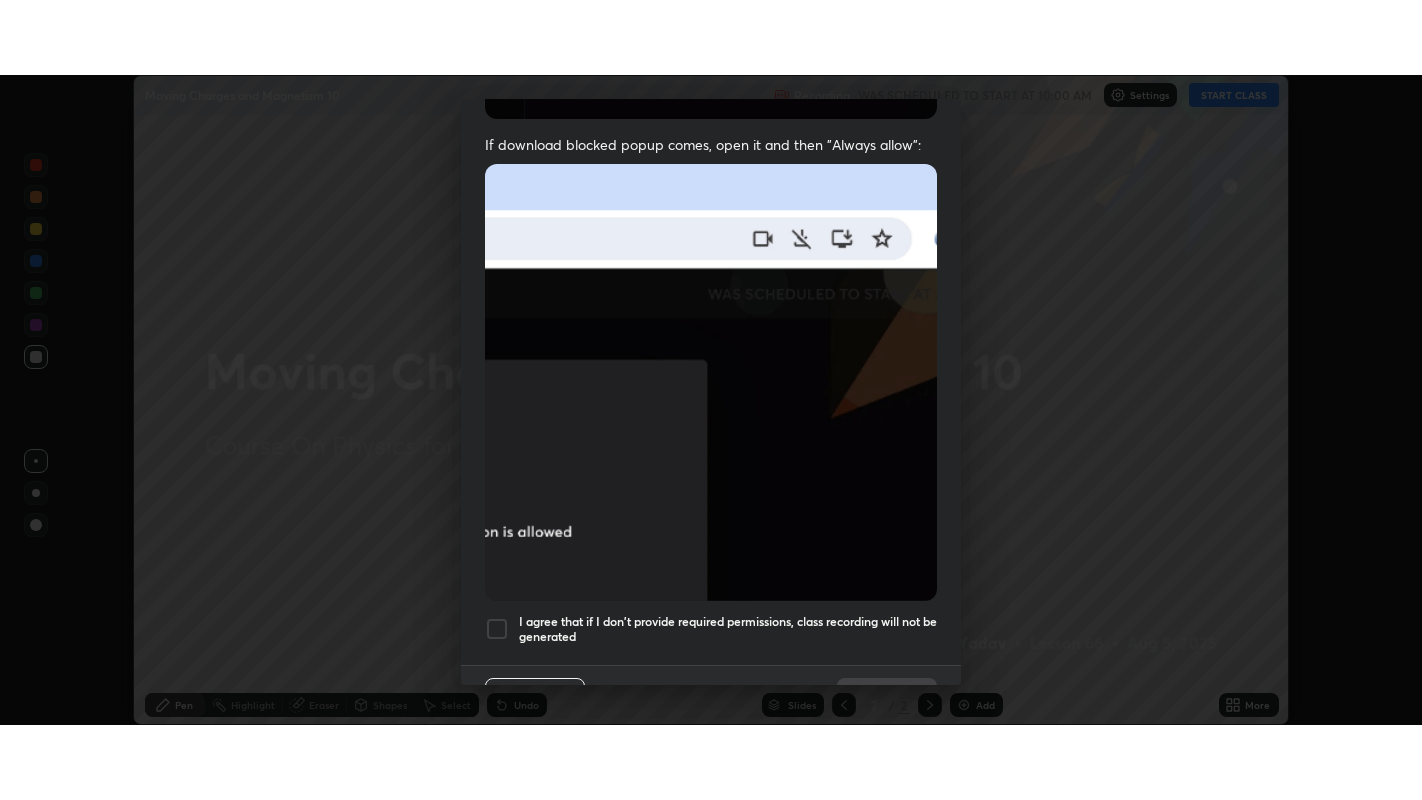 scroll, scrollTop: 413, scrollLeft: 0, axis: vertical 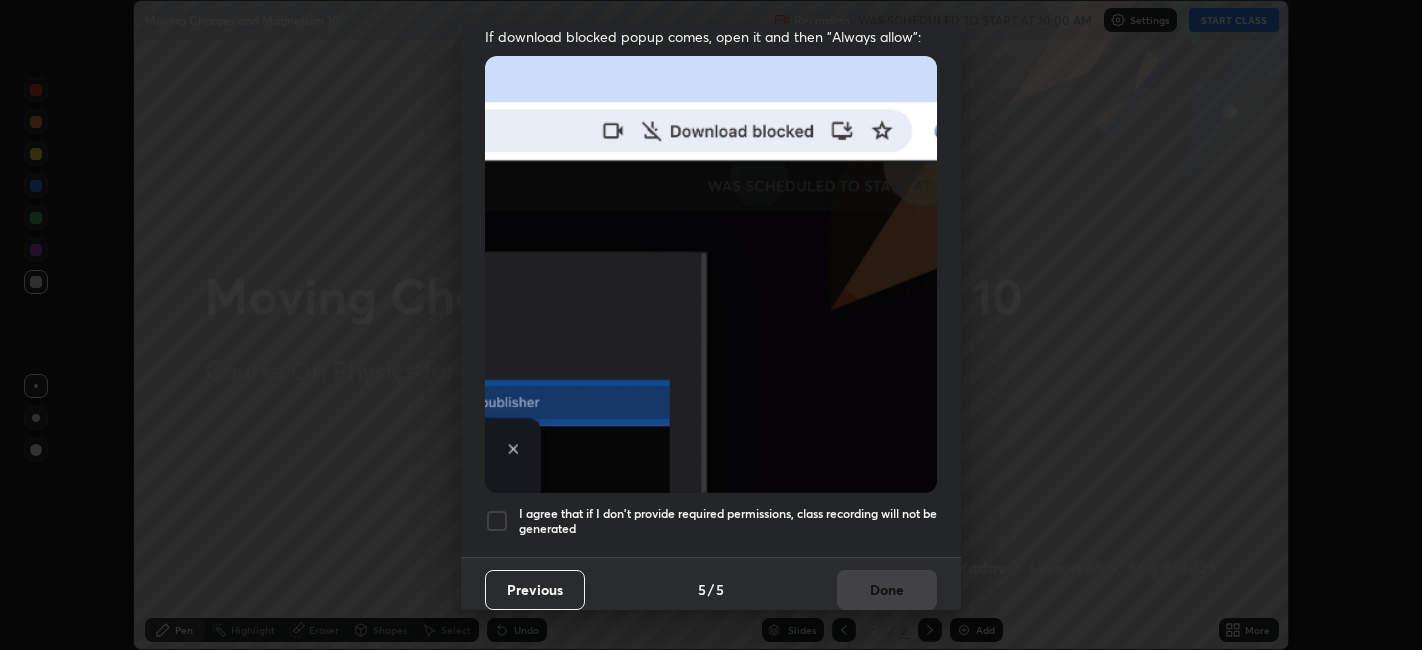 click at bounding box center (497, 521) 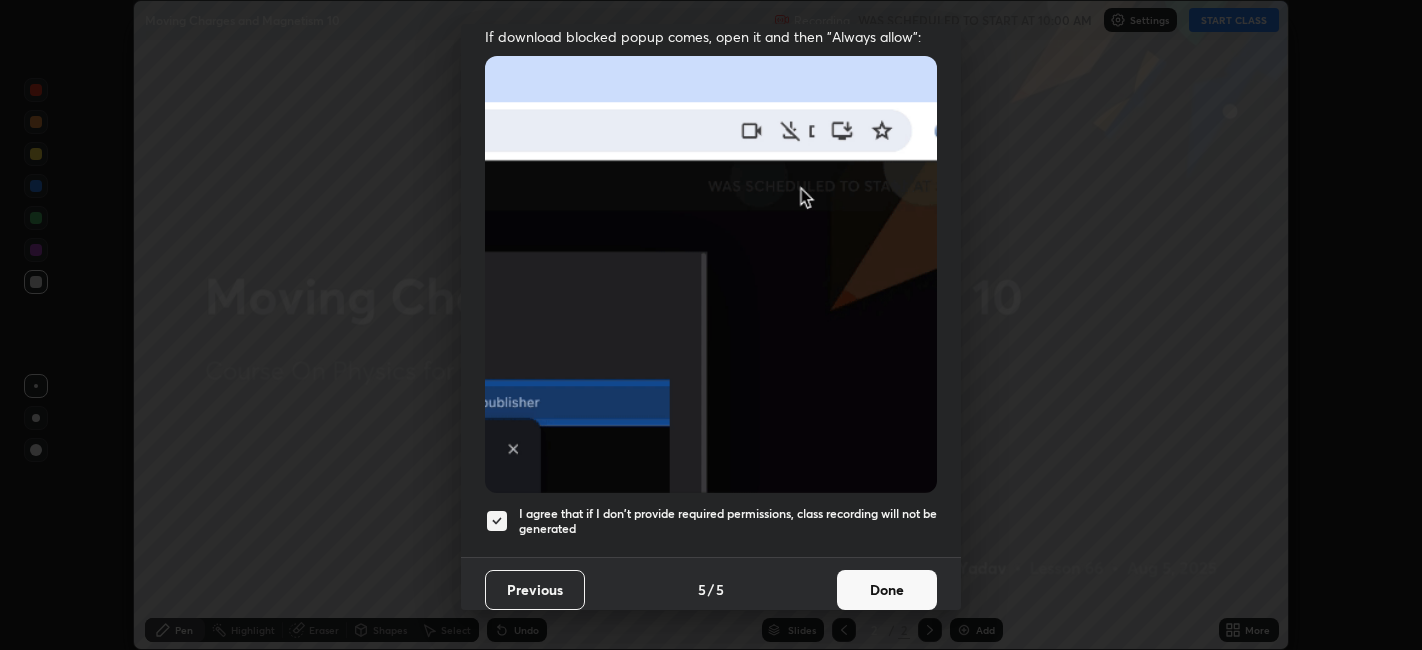 click on "Done" at bounding box center [887, 590] 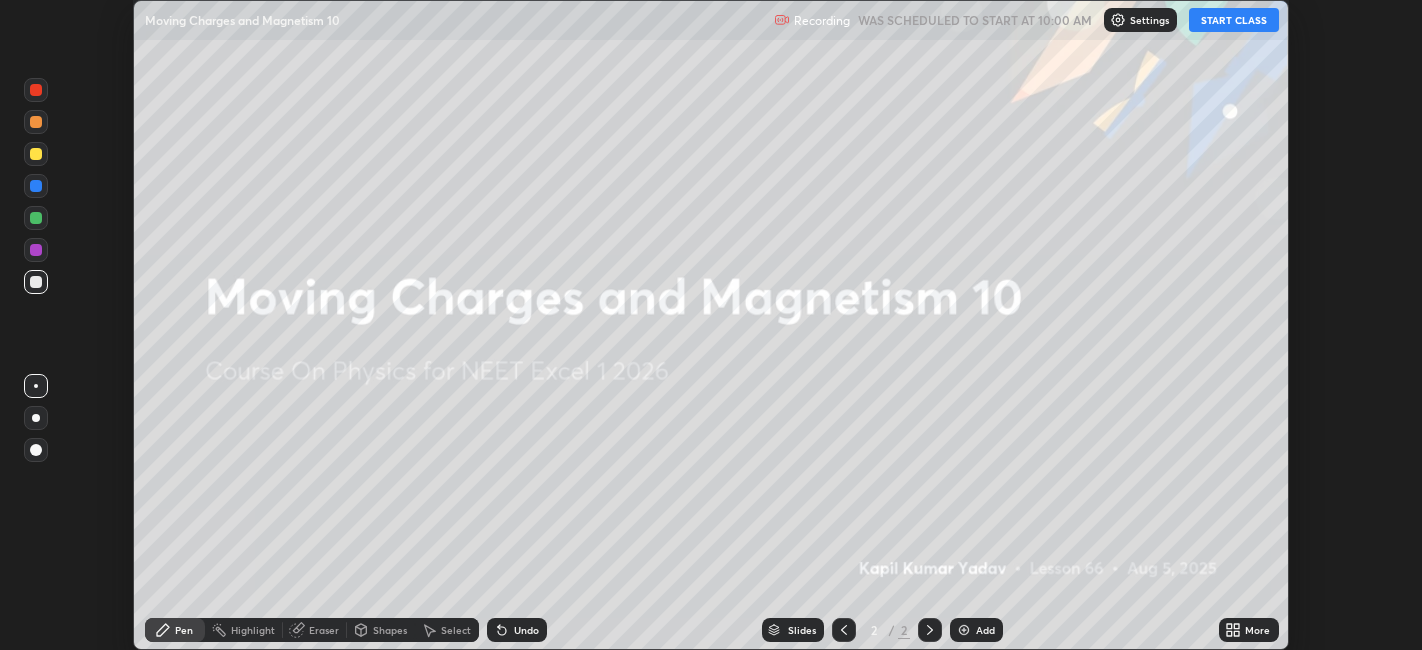 click on "START CLASS" at bounding box center (1234, 20) 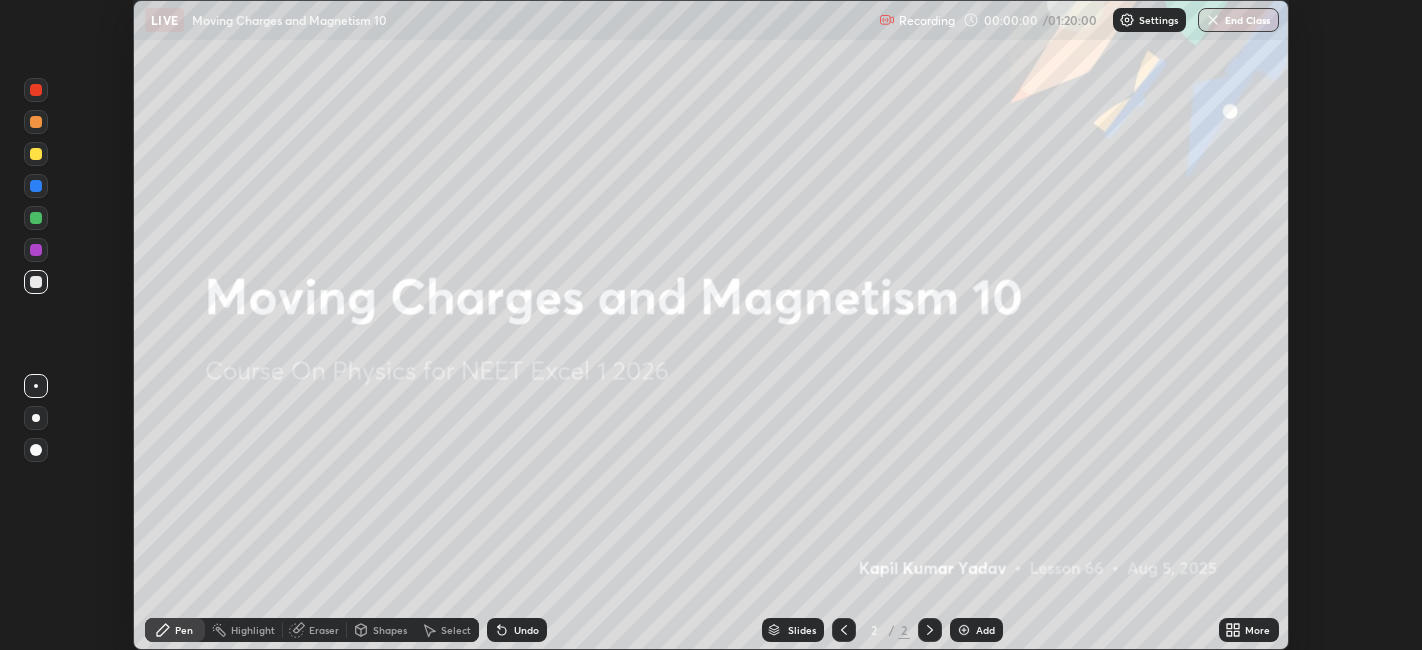click 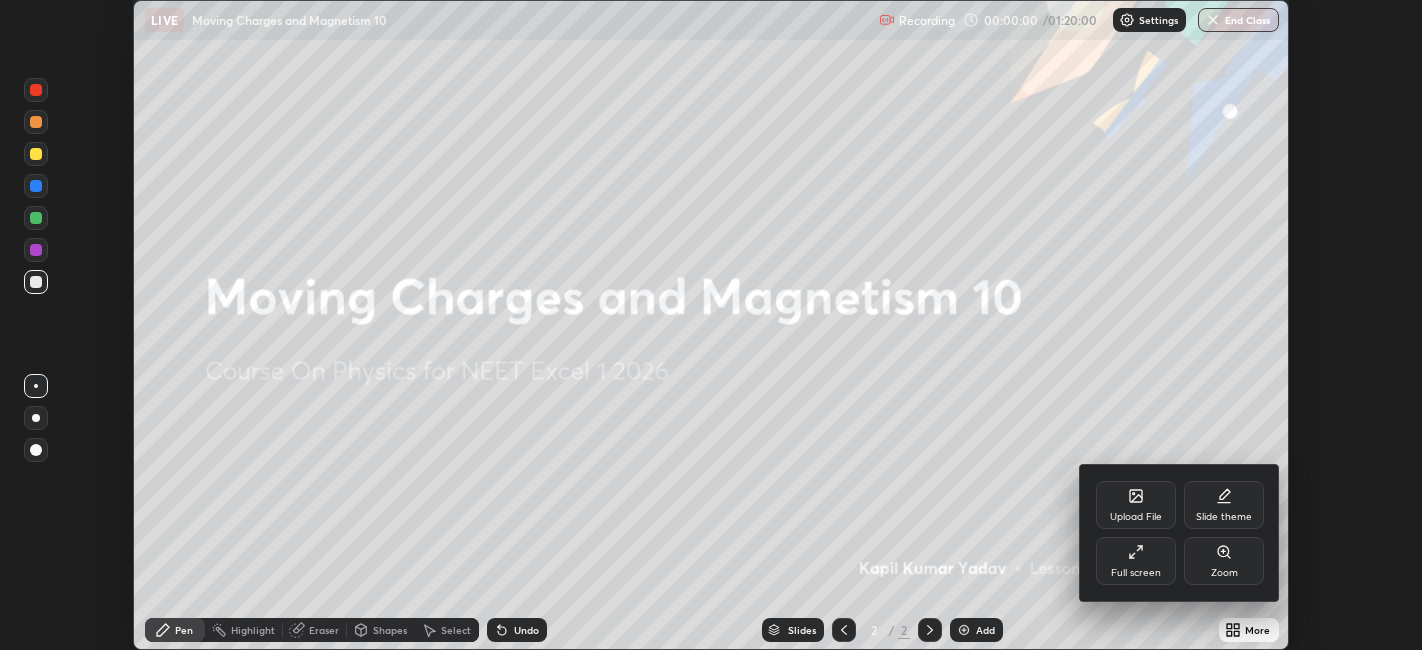 click on "Full screen" at bounding box center (1136, 561) 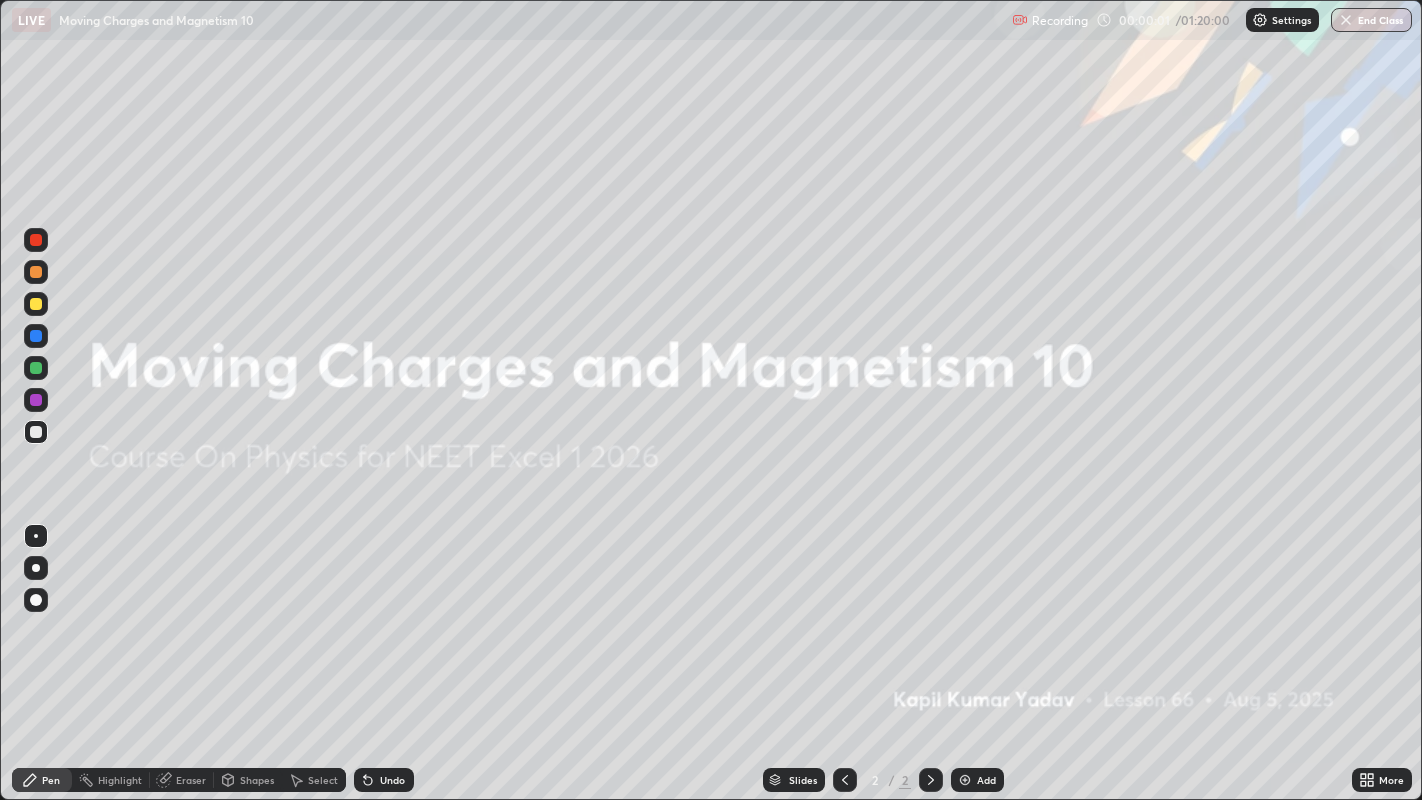 scroll, scrollTop: 99200, scrollLeft: 98577, axis: both 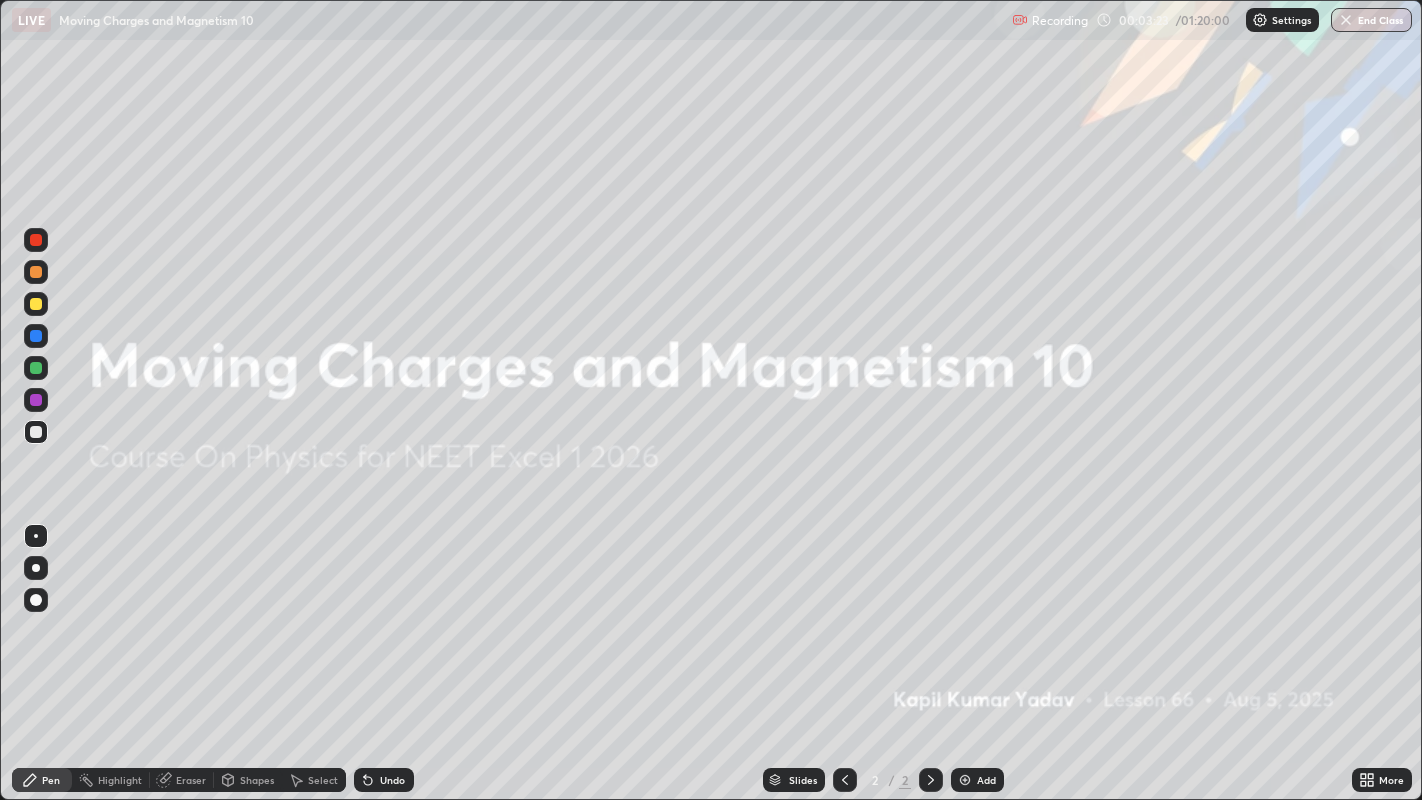 click on "Add" at bounding box center [986, 780] 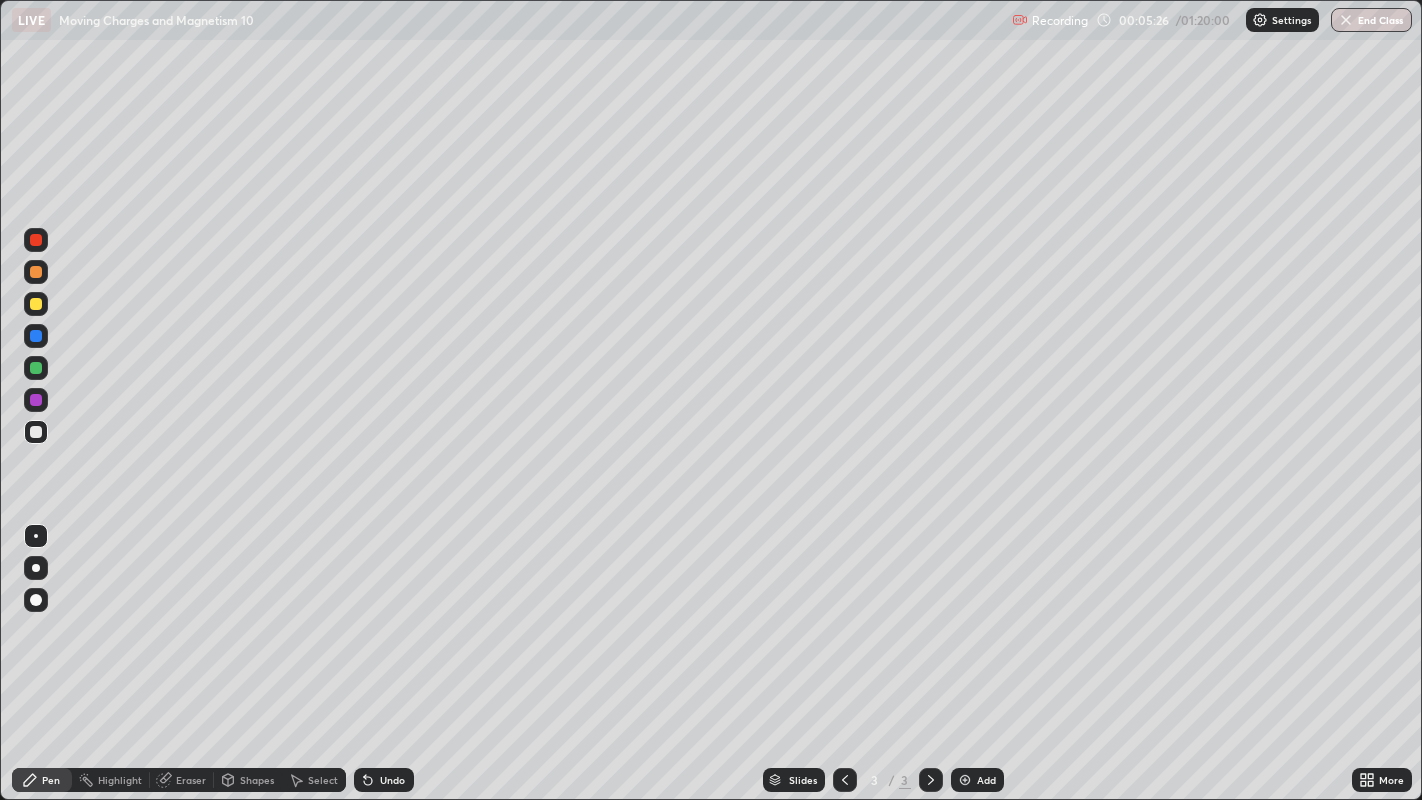 click on "Add" at bounding box center [986, 780] 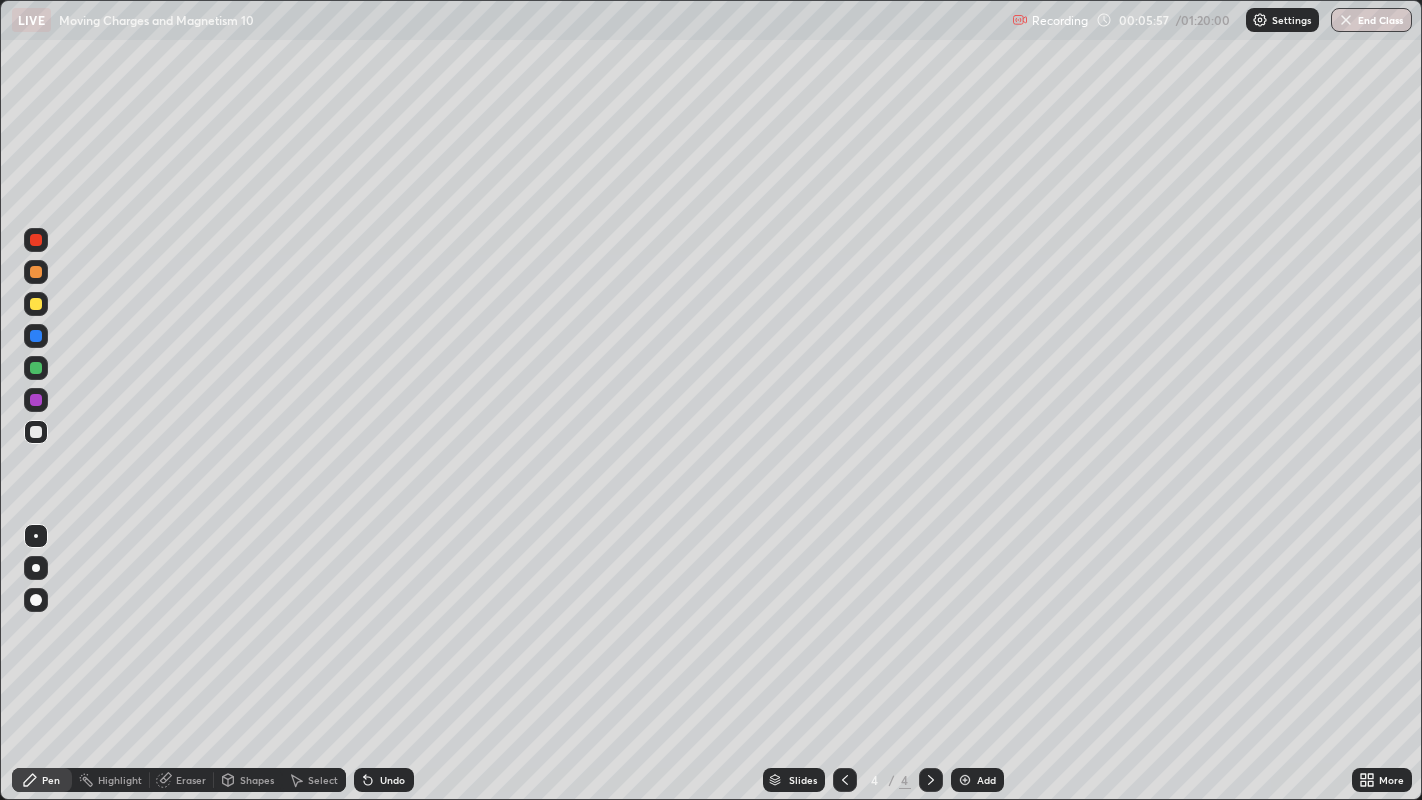 click on "Undo" at bounding box center [392, 780] 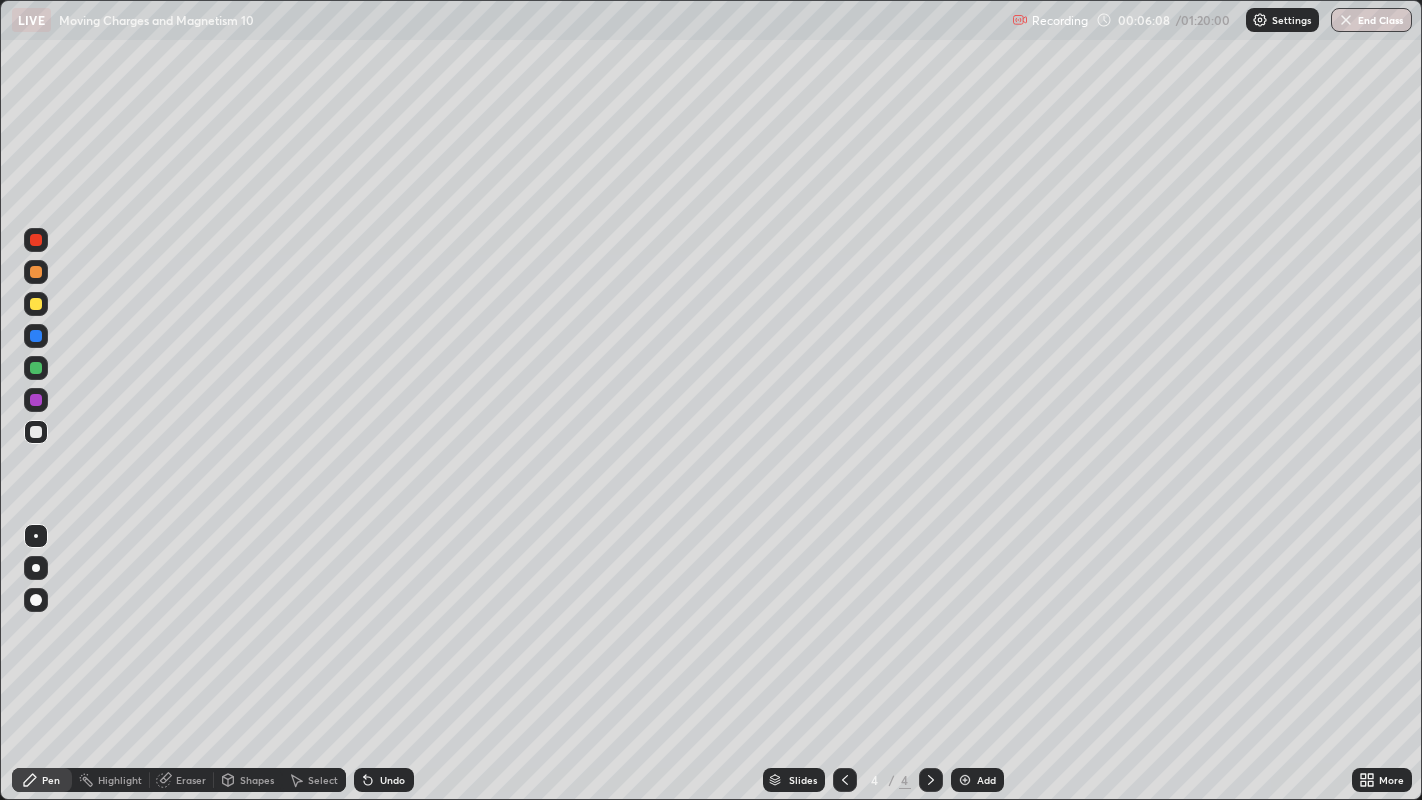 click on "Eraser" at bounding box center (191, 780) 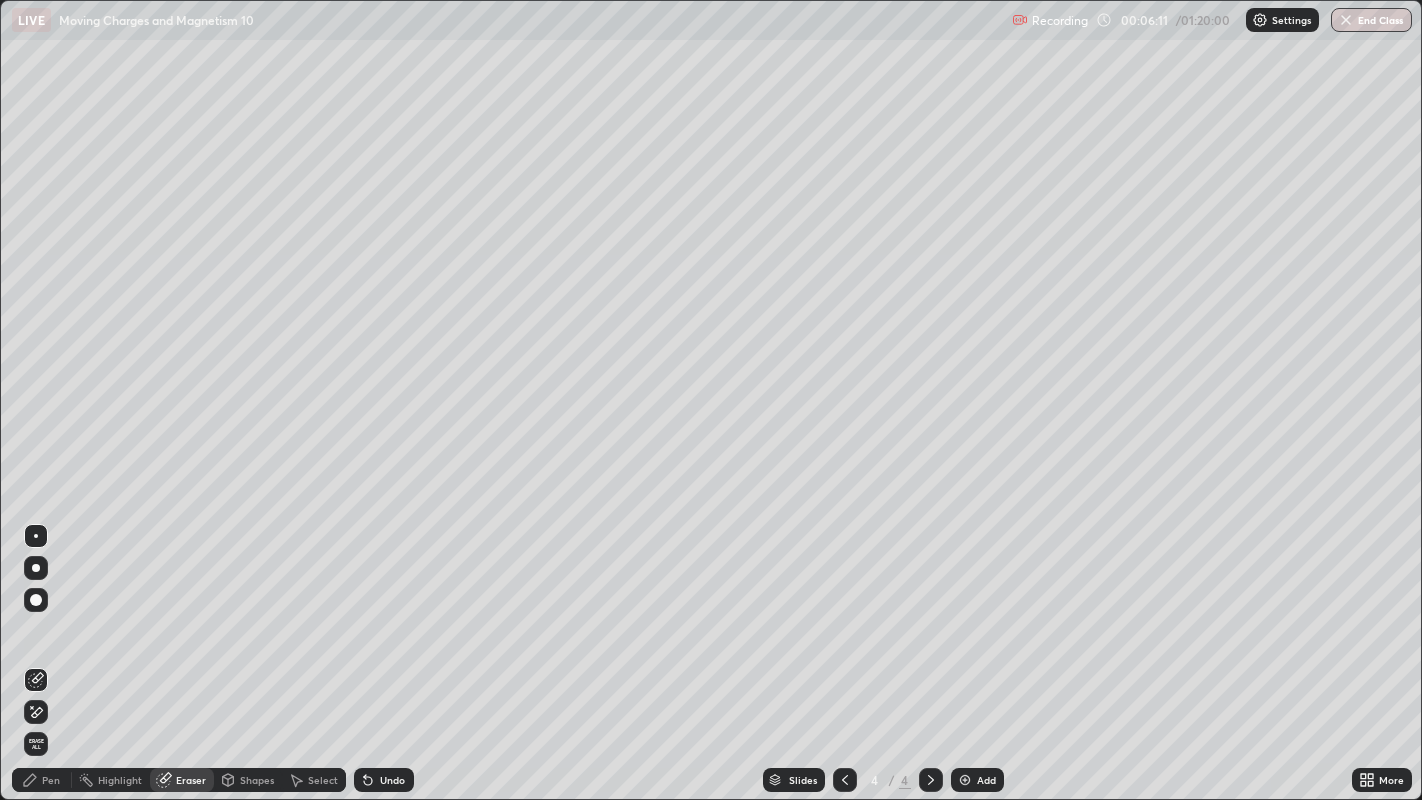 click on "Pen" at bounding box center [42, 780] 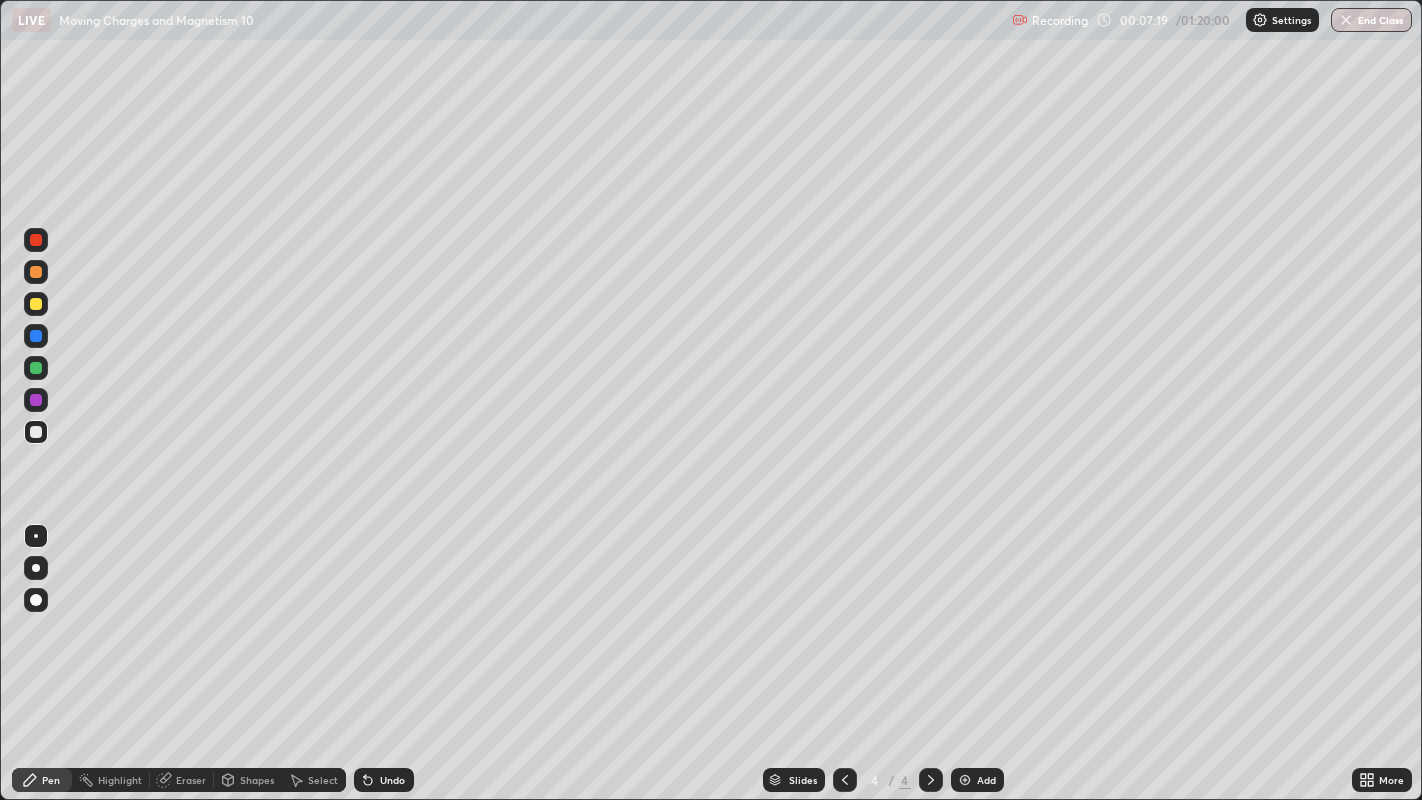click on "Add" at bounding box center (986, 780) 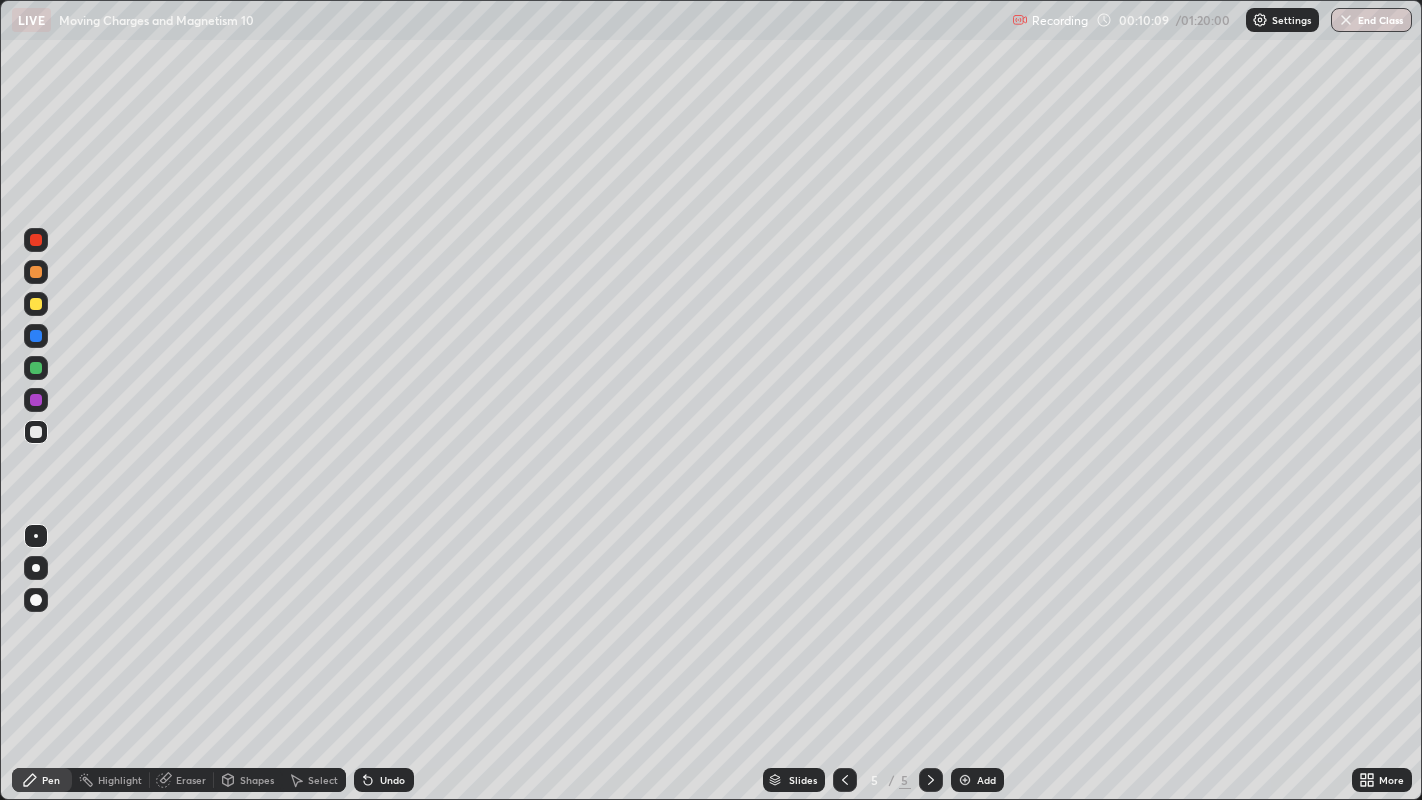 click on "Add" at bounding box center [977, 780] 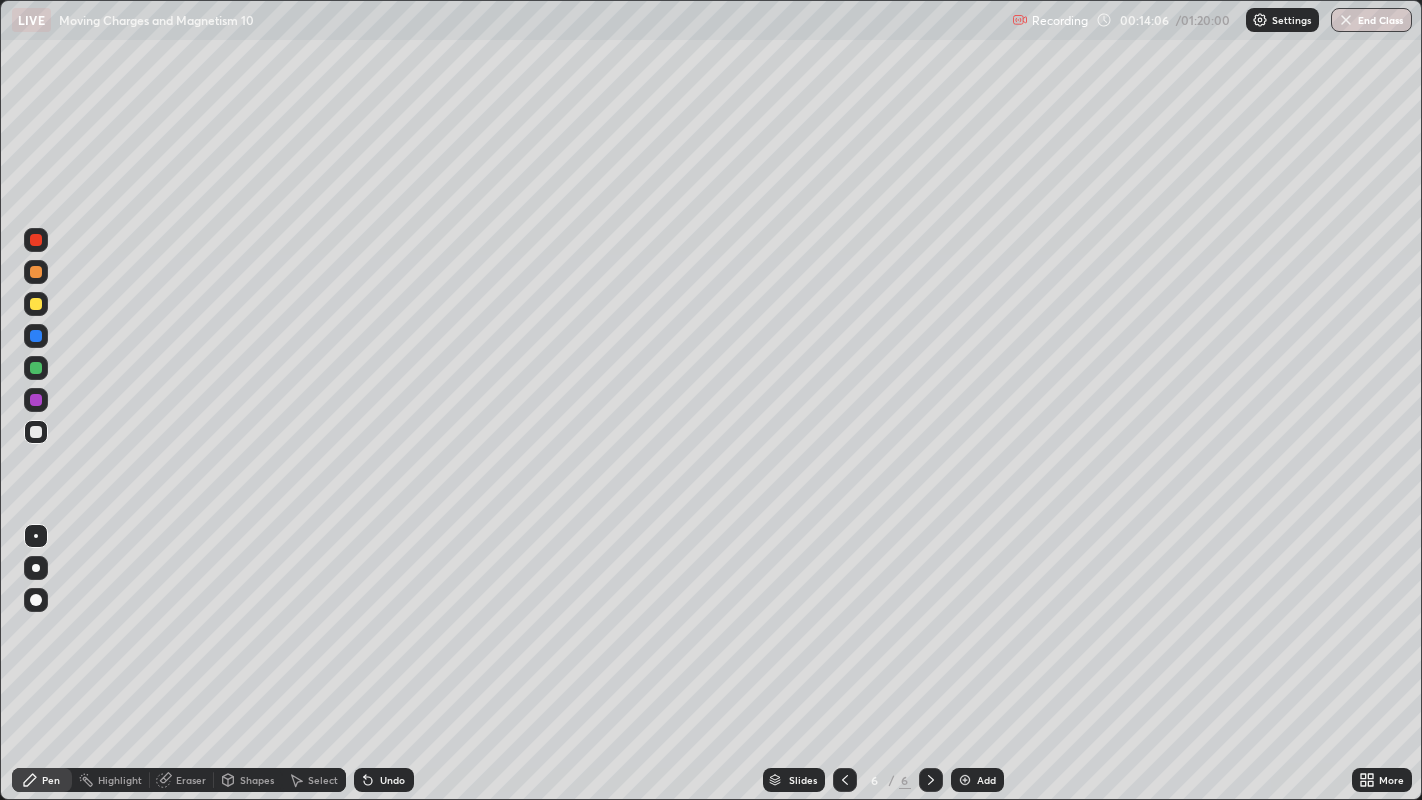 click at bounding box center (965, 780) 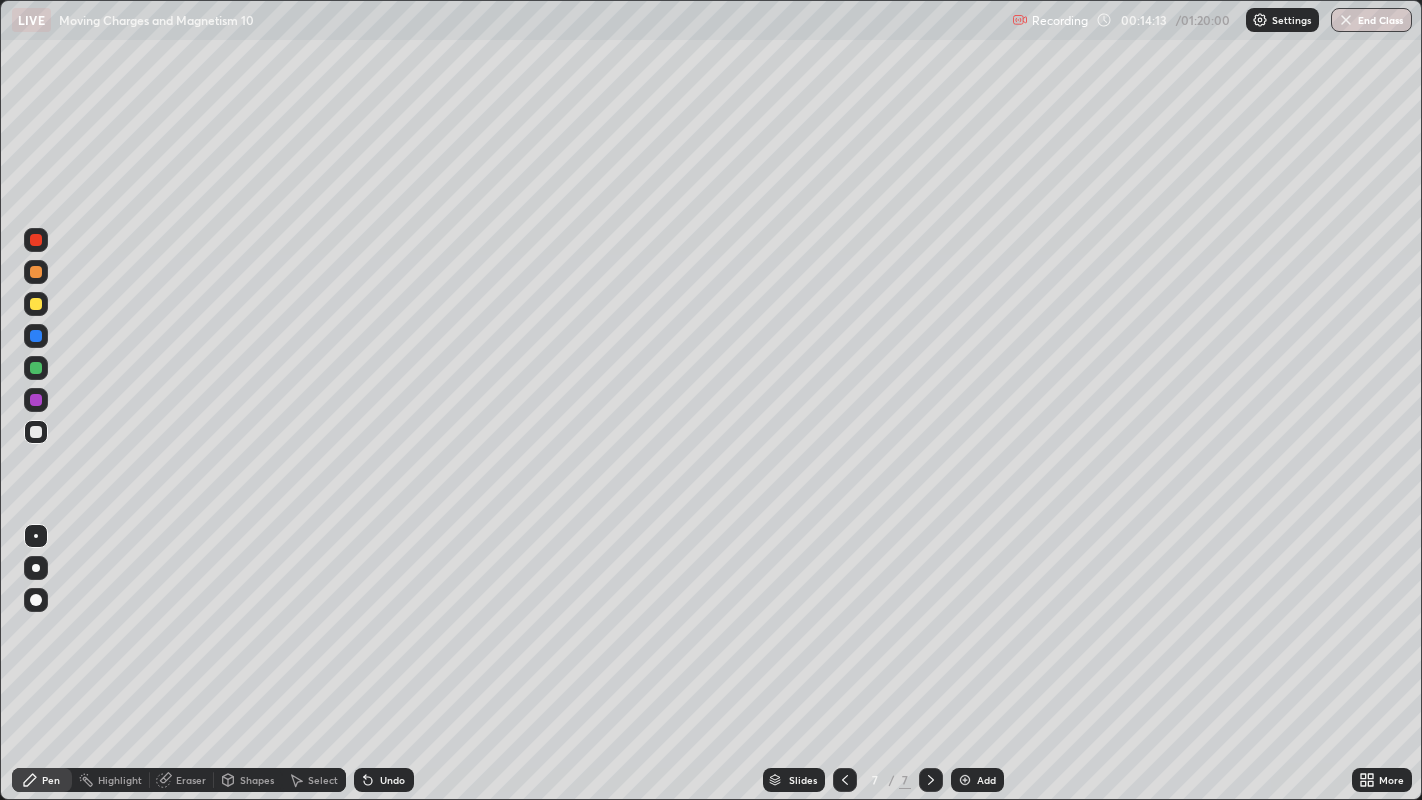 click at bounding box center (845, 780) 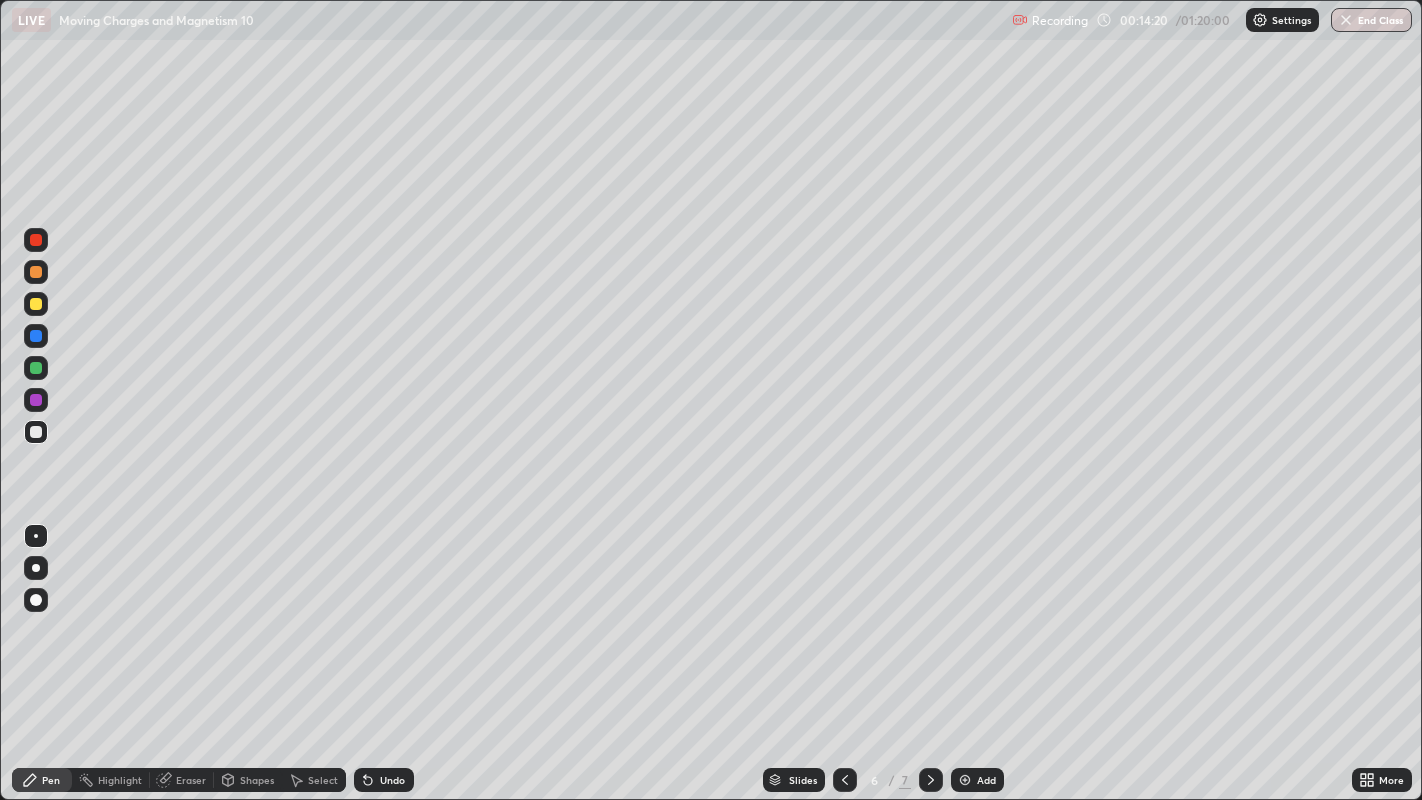 click 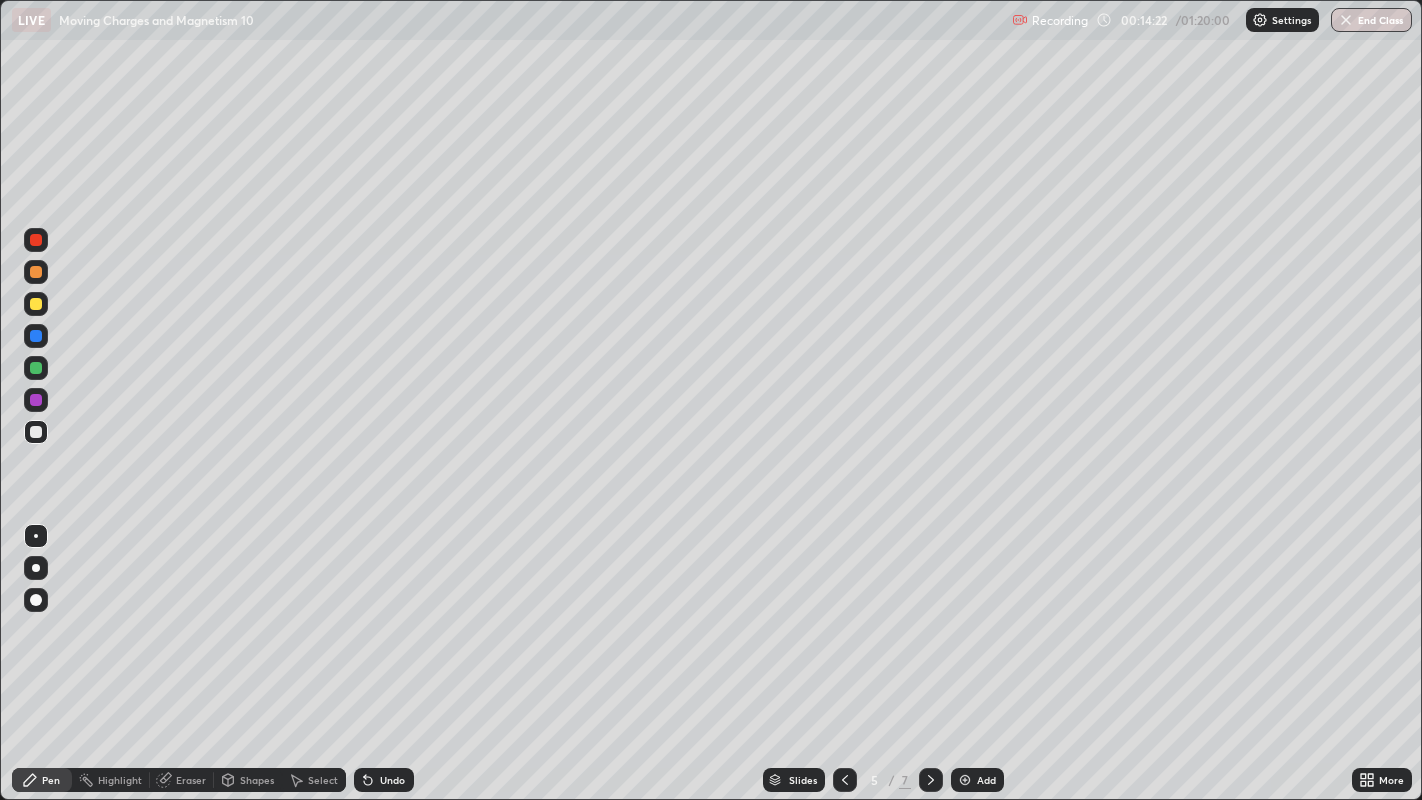 click 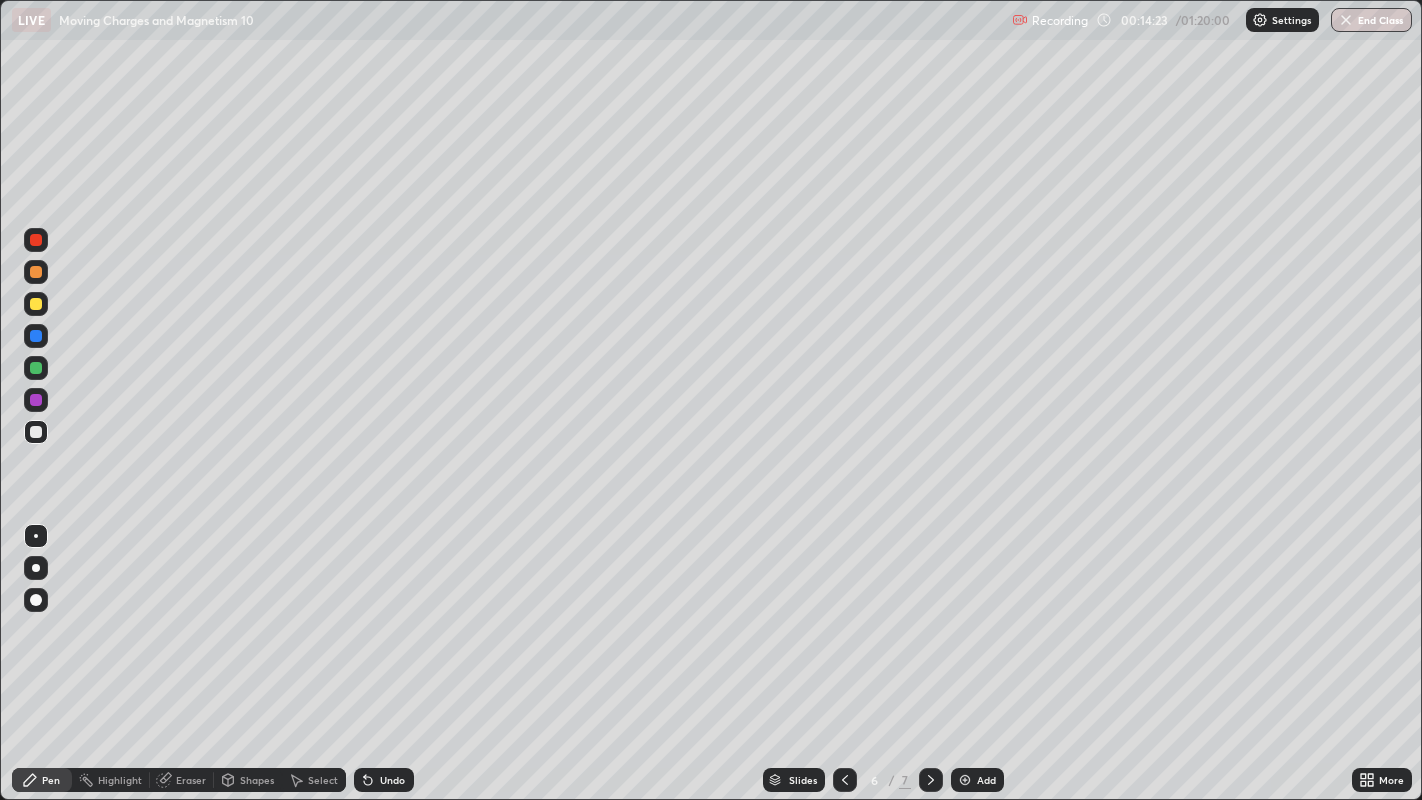 click 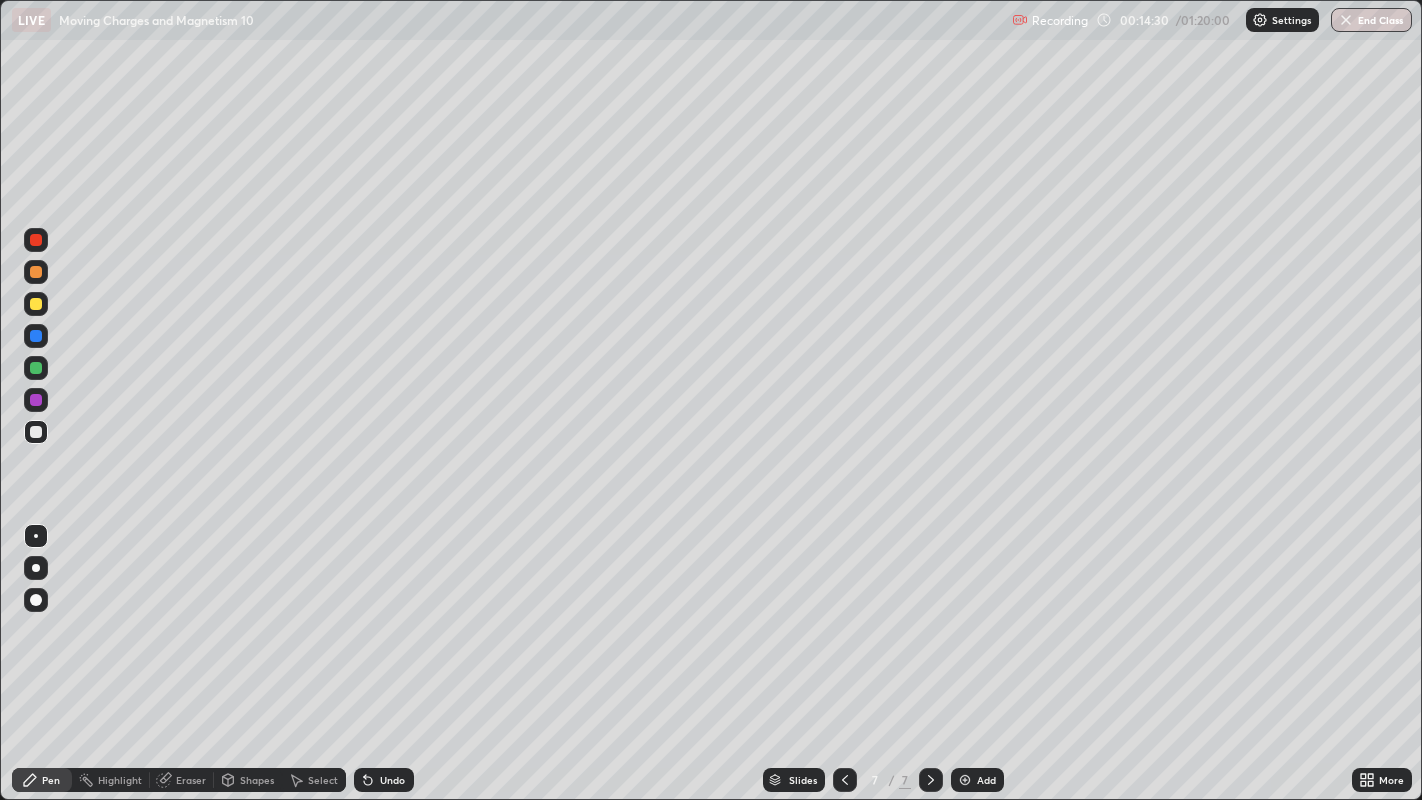 click at bounding box center [845, 780] 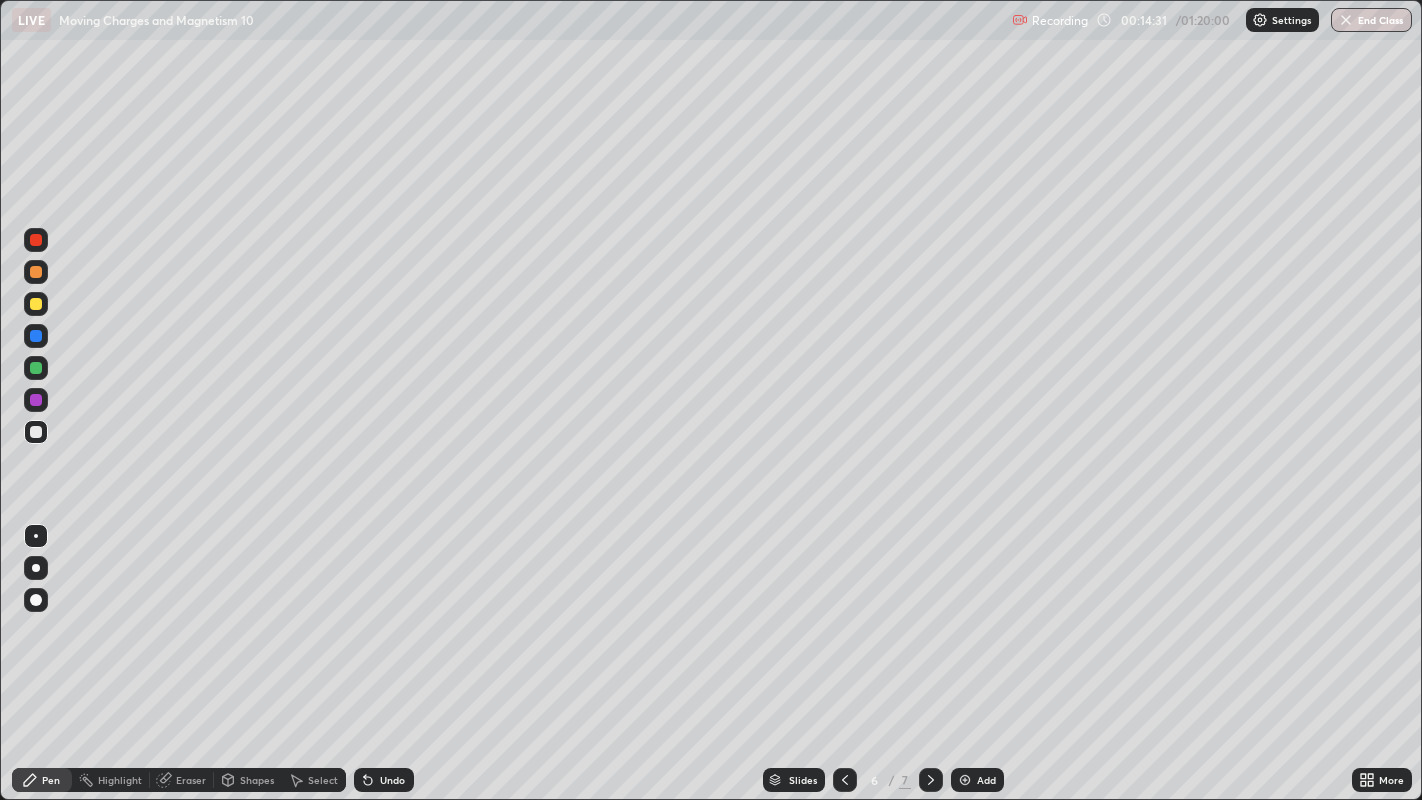 click 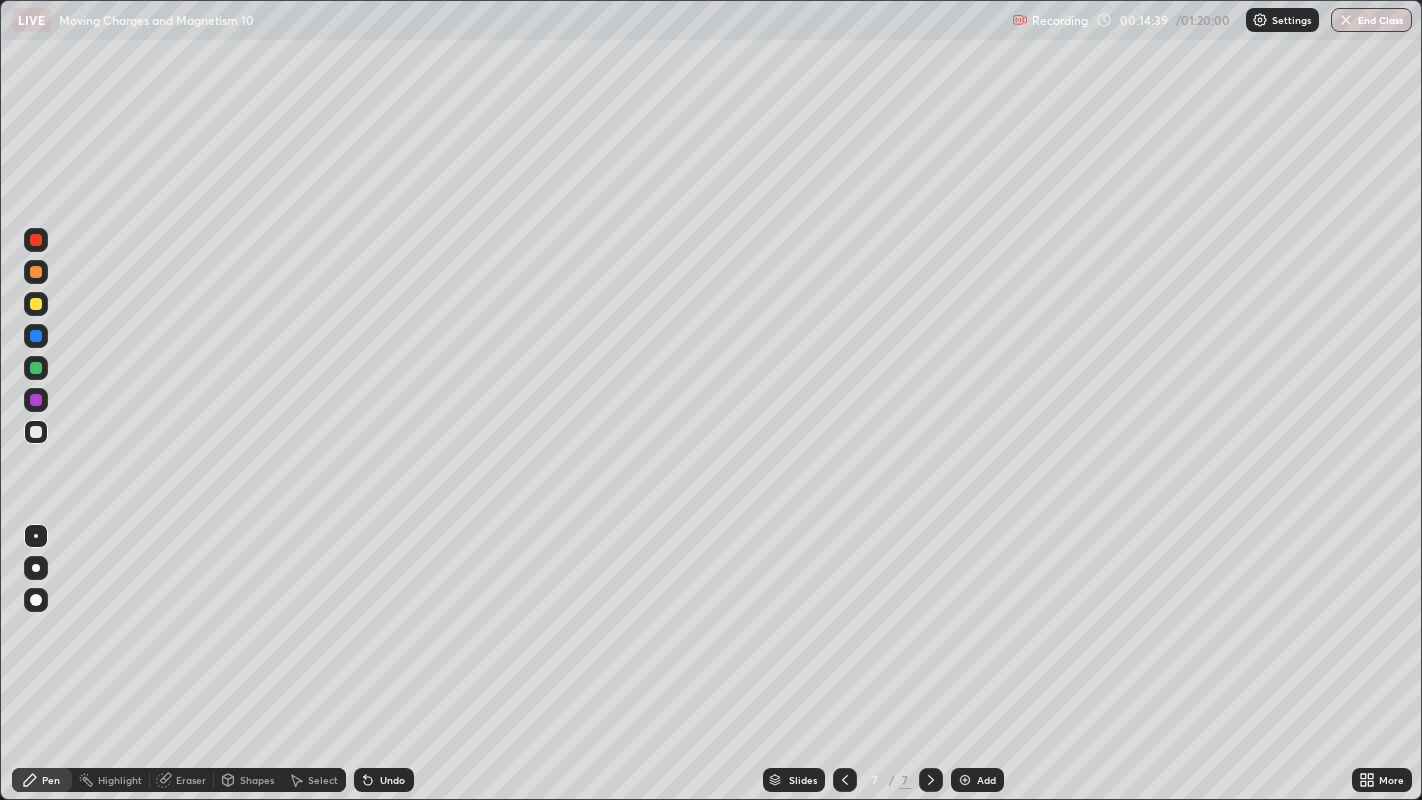 click 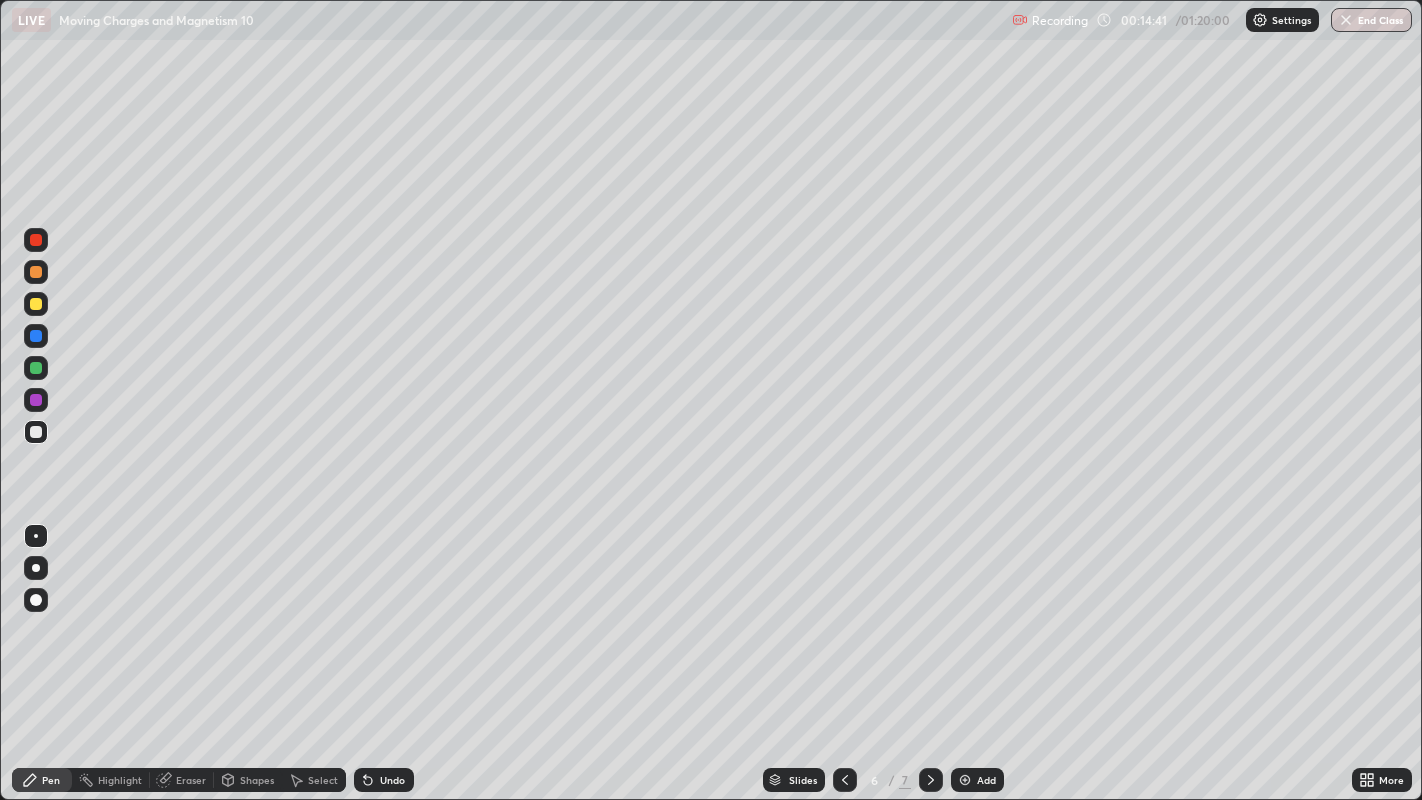 click 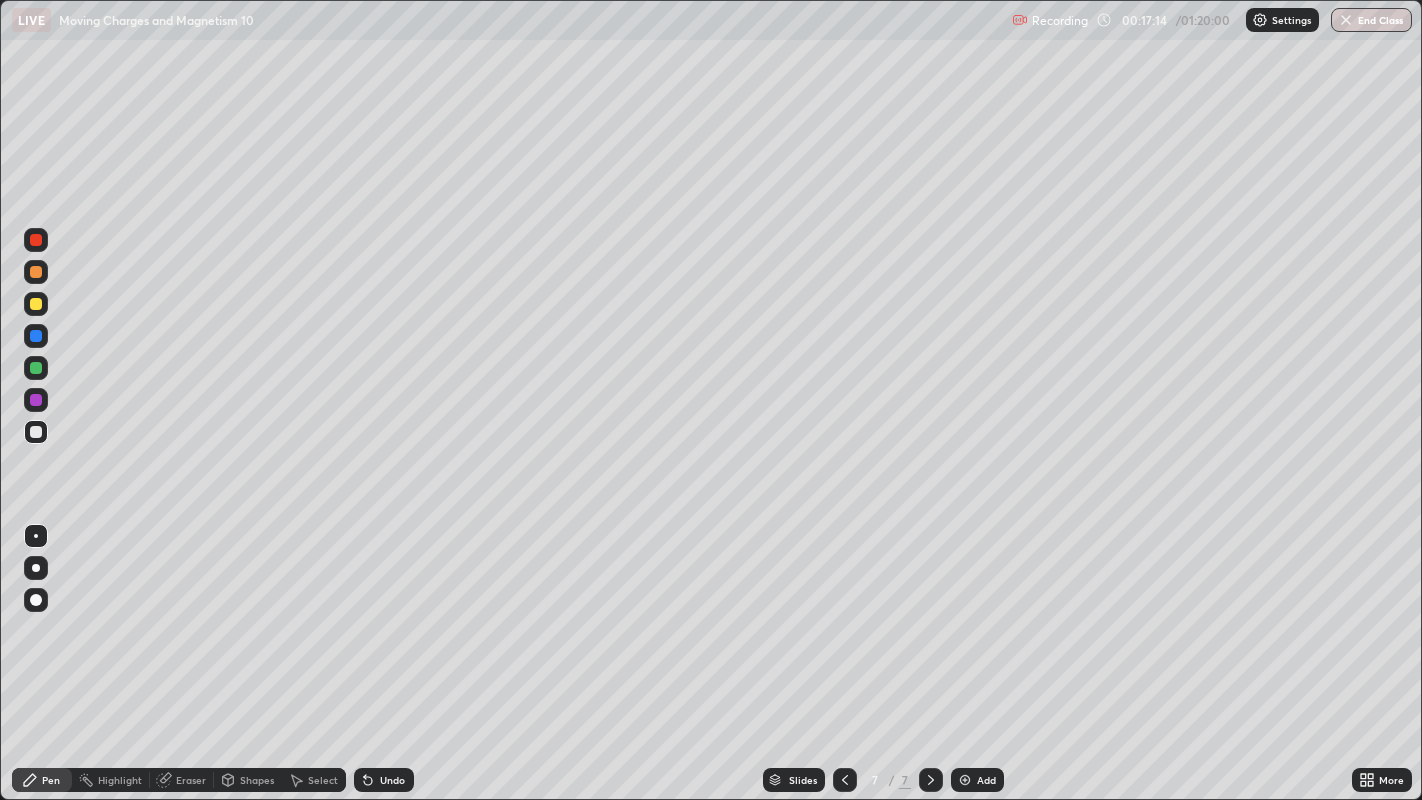 click on "Add" at bounding box center [986, 780] 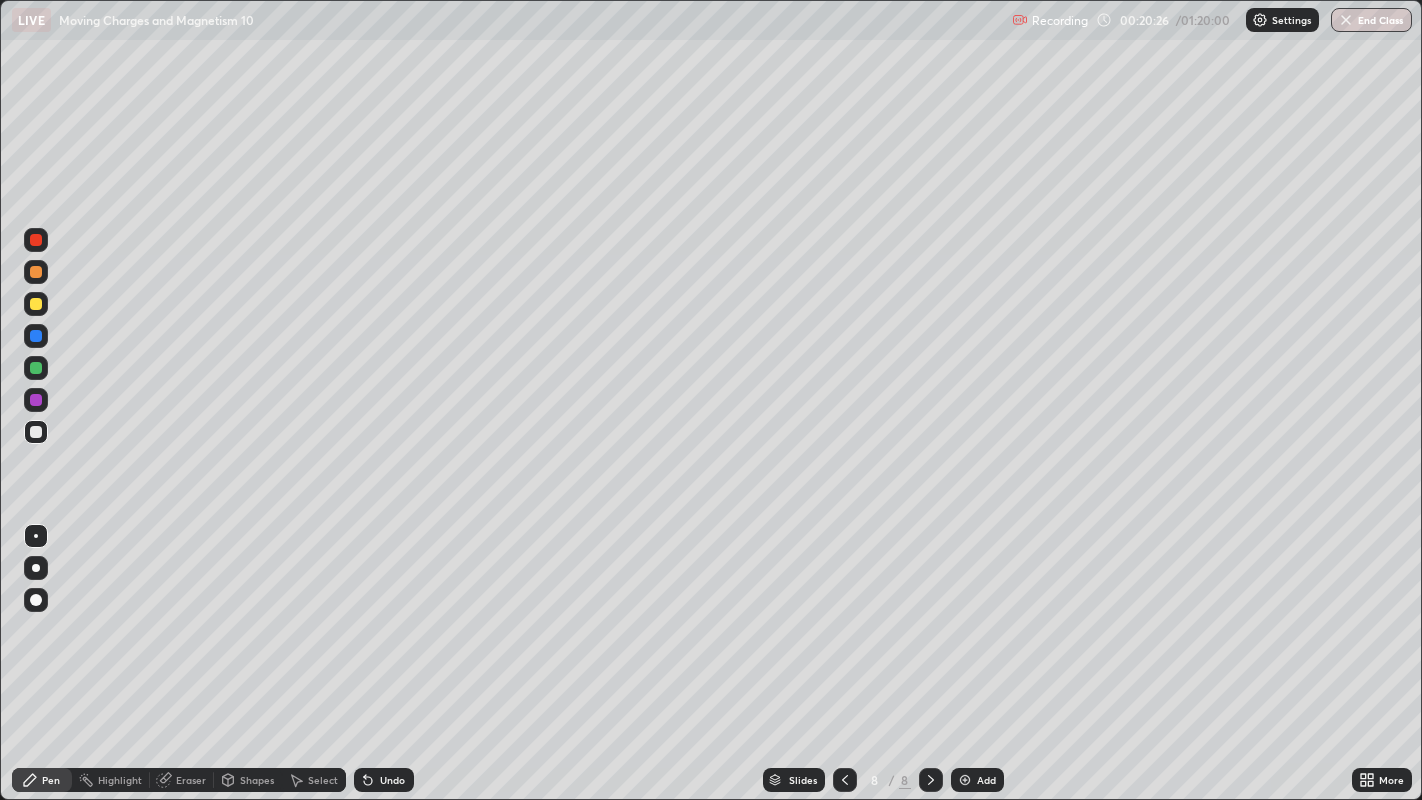 click on "Add" at bounding box center [977, 780] 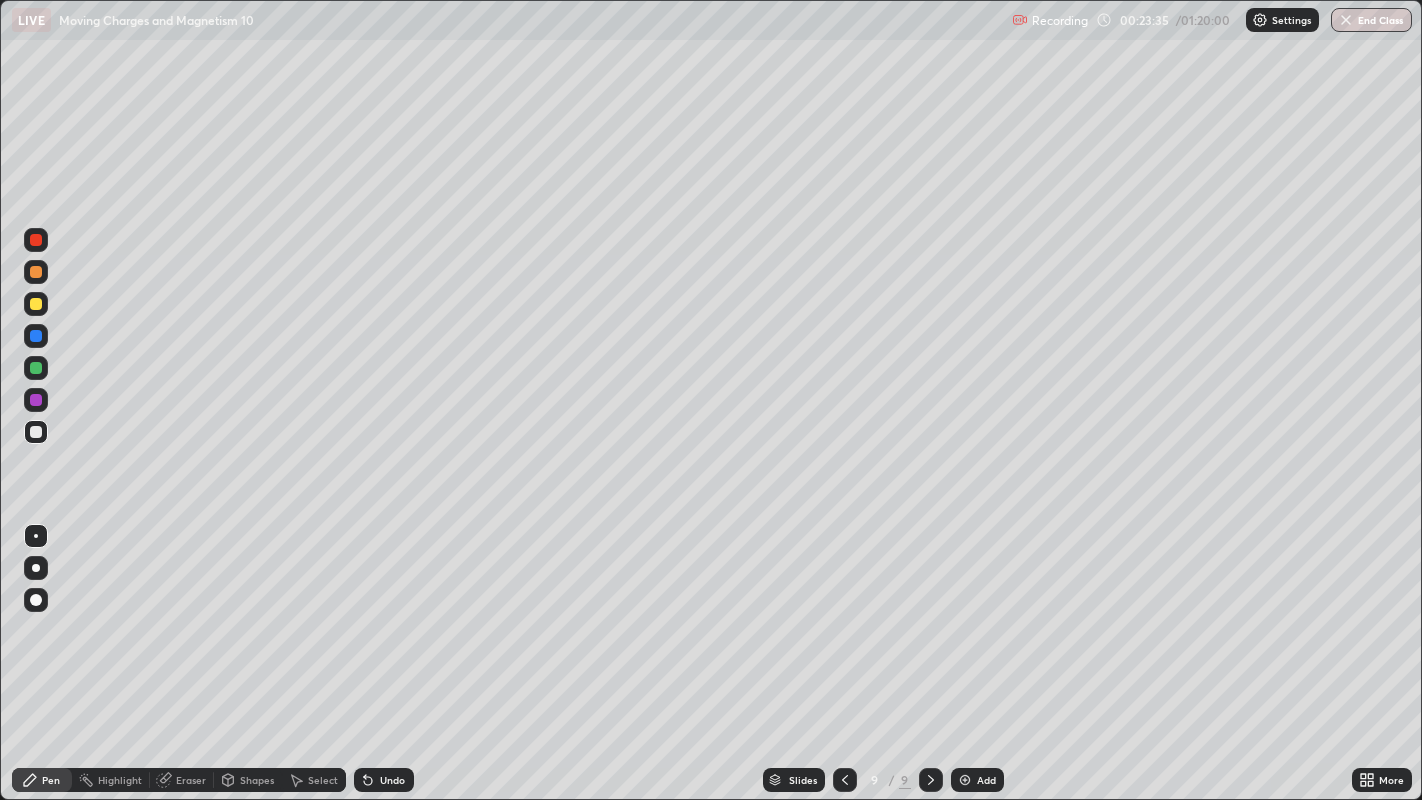 click on "Add" at bounding box center (977, 780) 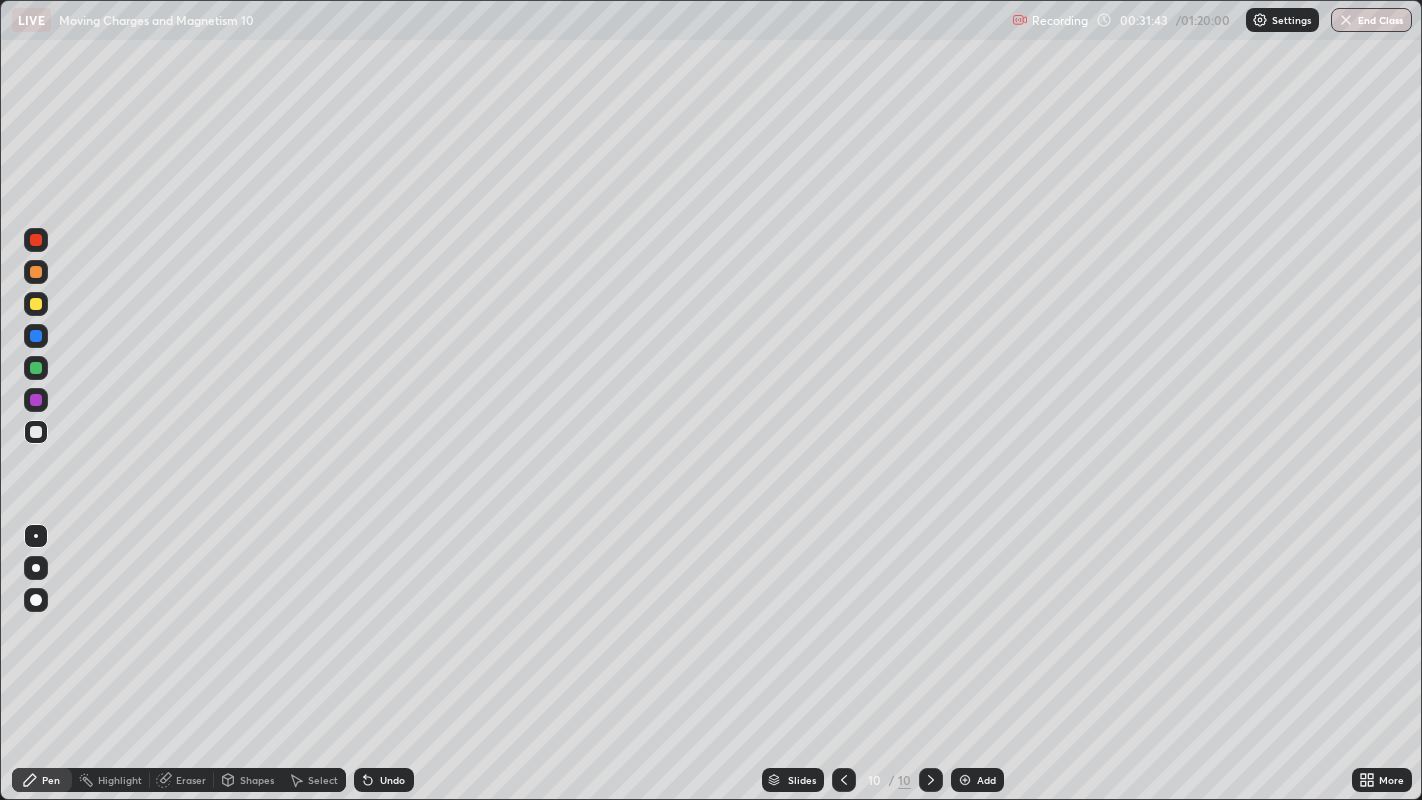 click on "Add" at bounding box center [986, 780] 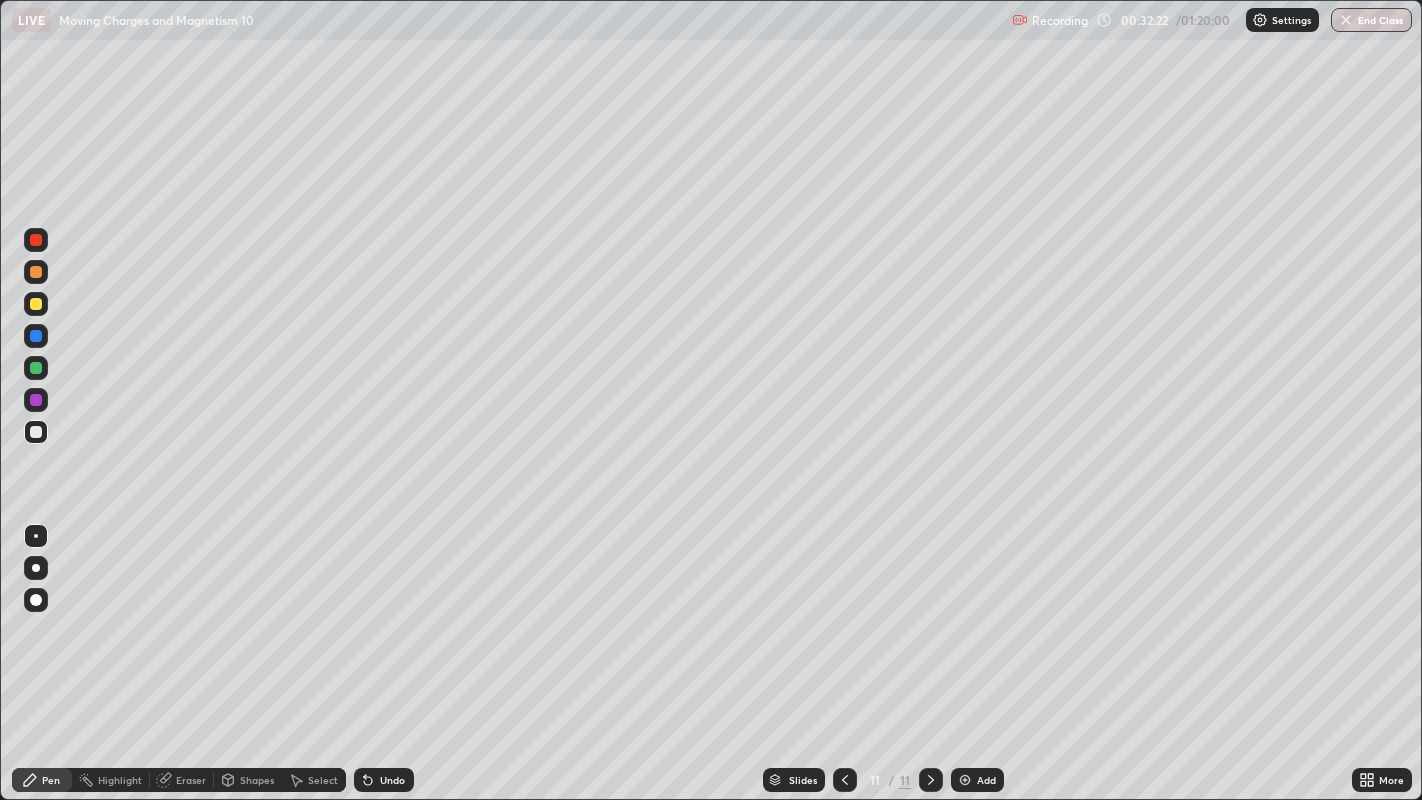 click on "Add" at bounding box center (977, 780) 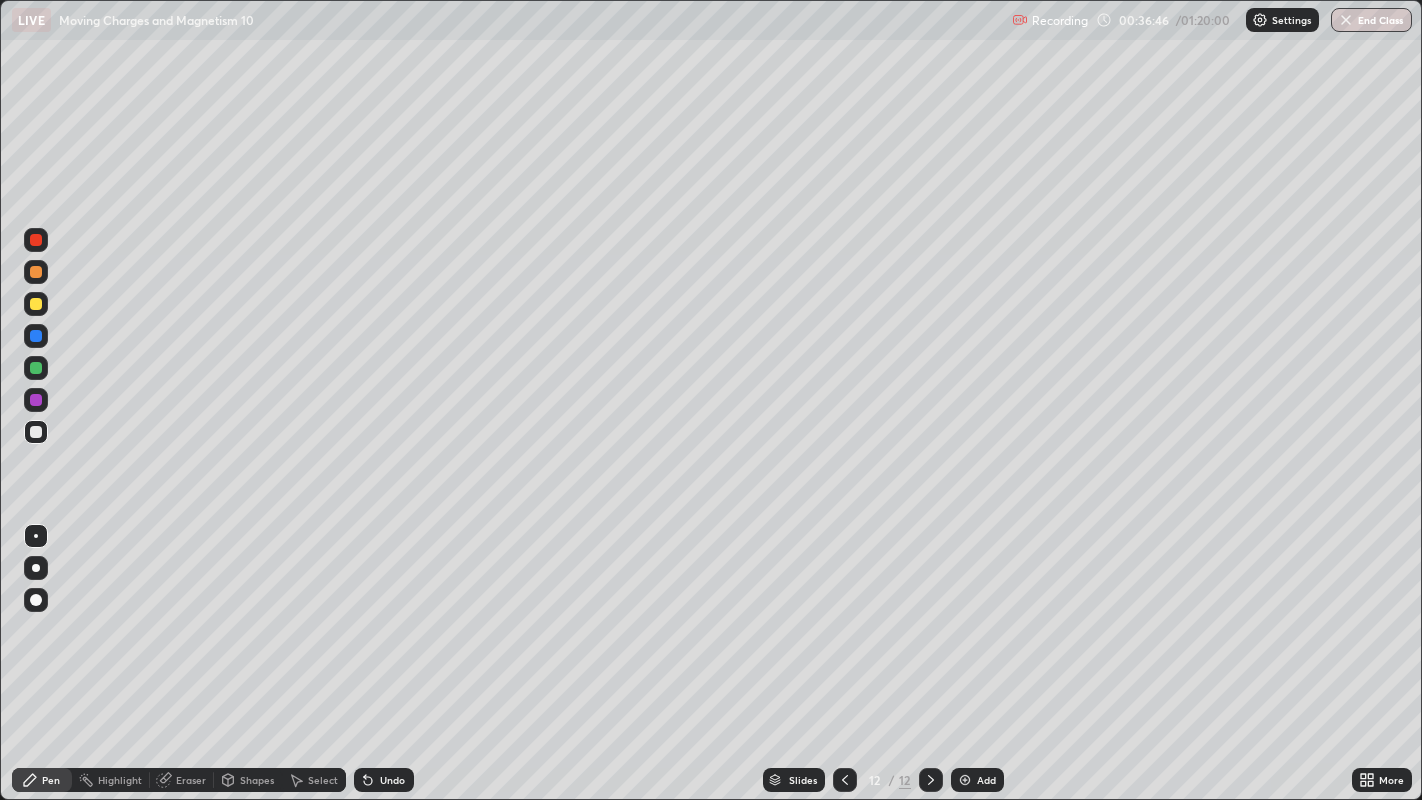 click on "Add" at bounding box center [977, 780] 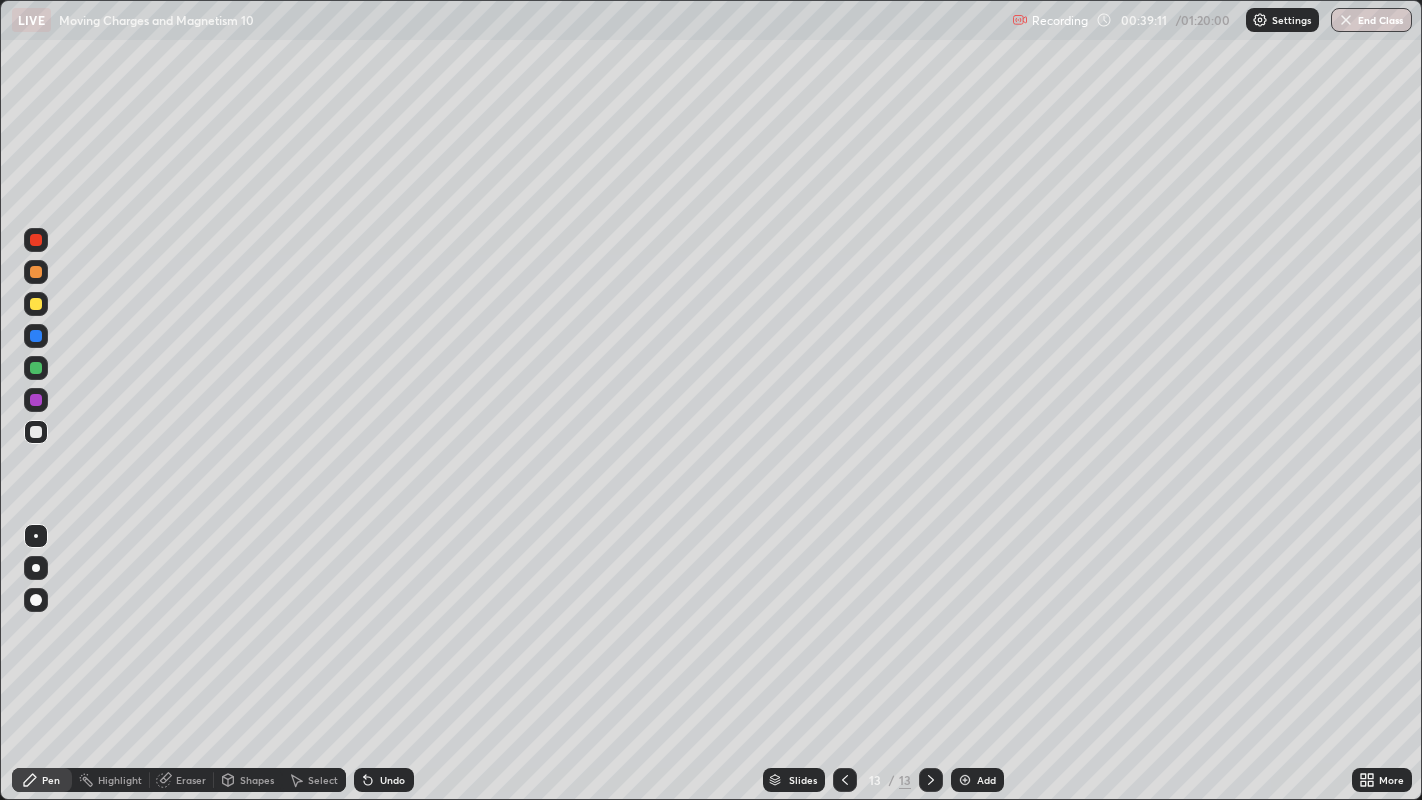 click at bounding box center [965, 780] 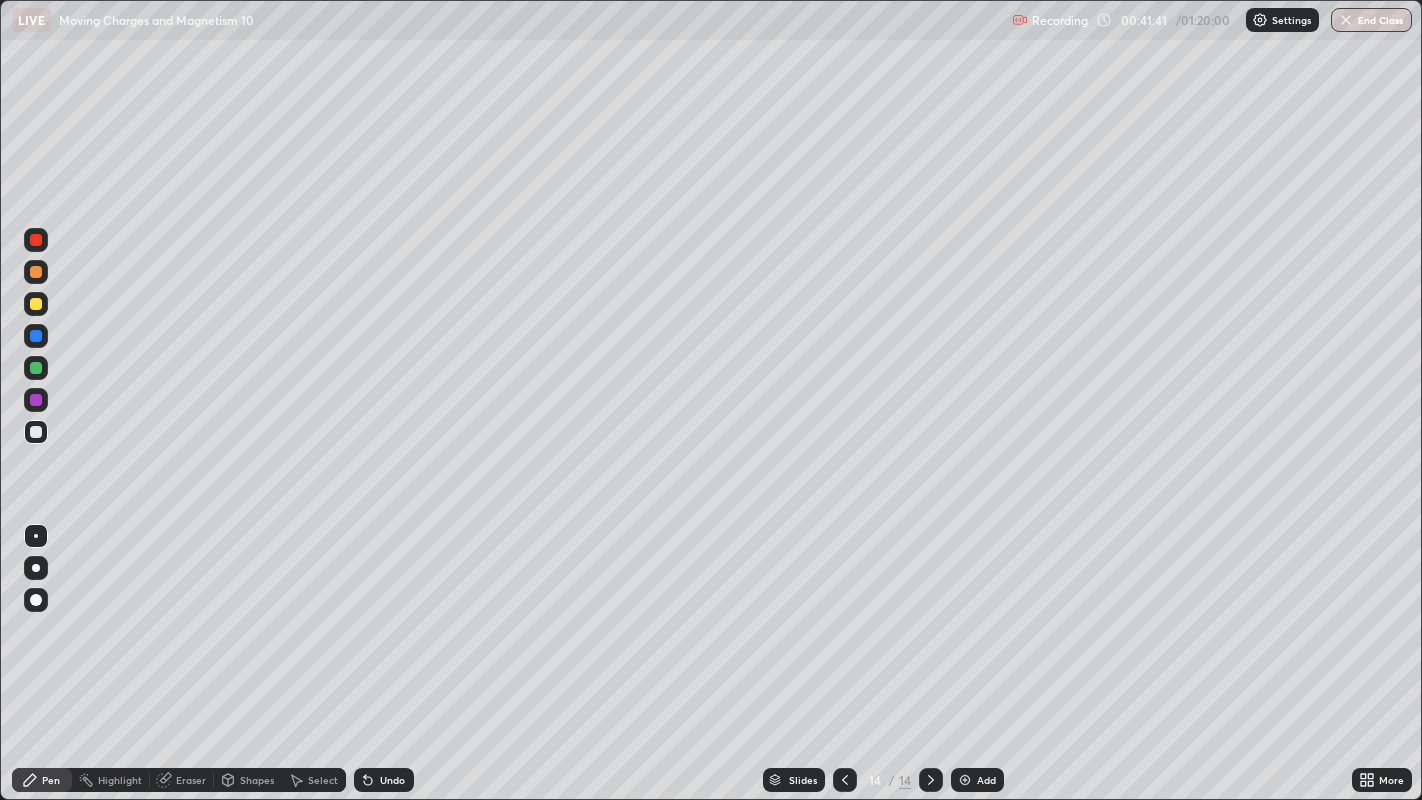 click on "Add" at bounding box center [977, 780] 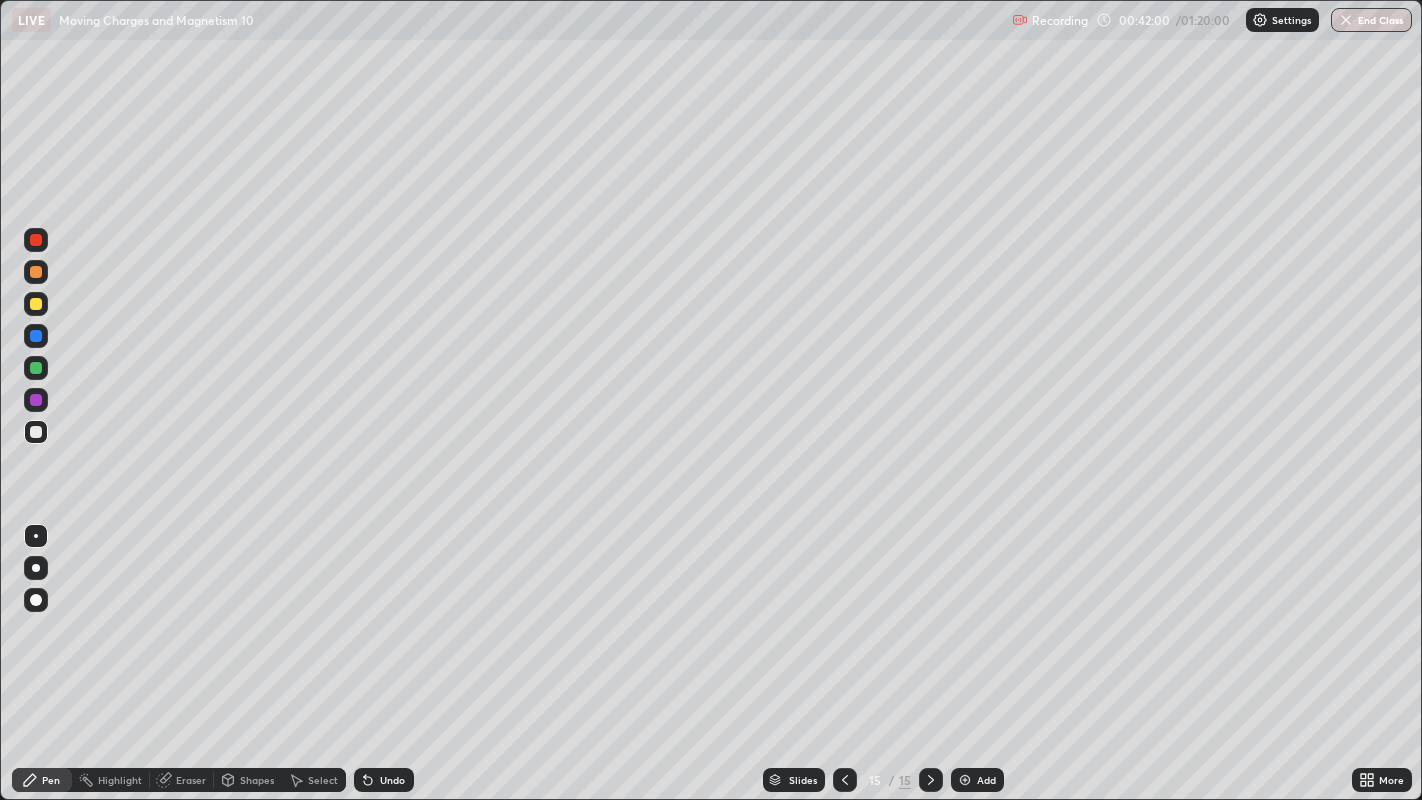 click at bounding box center [36, 304] 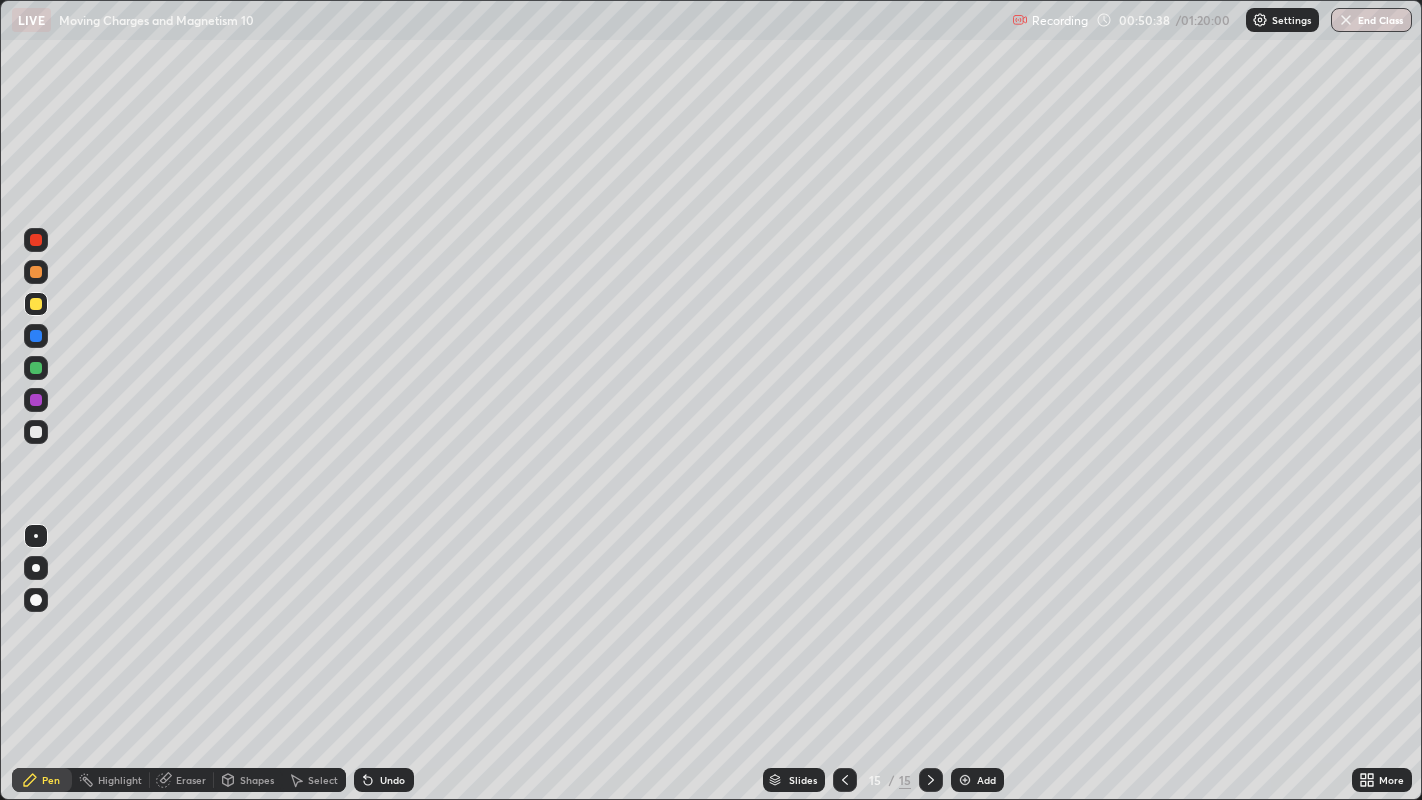 click at bounding box center (36, 432) 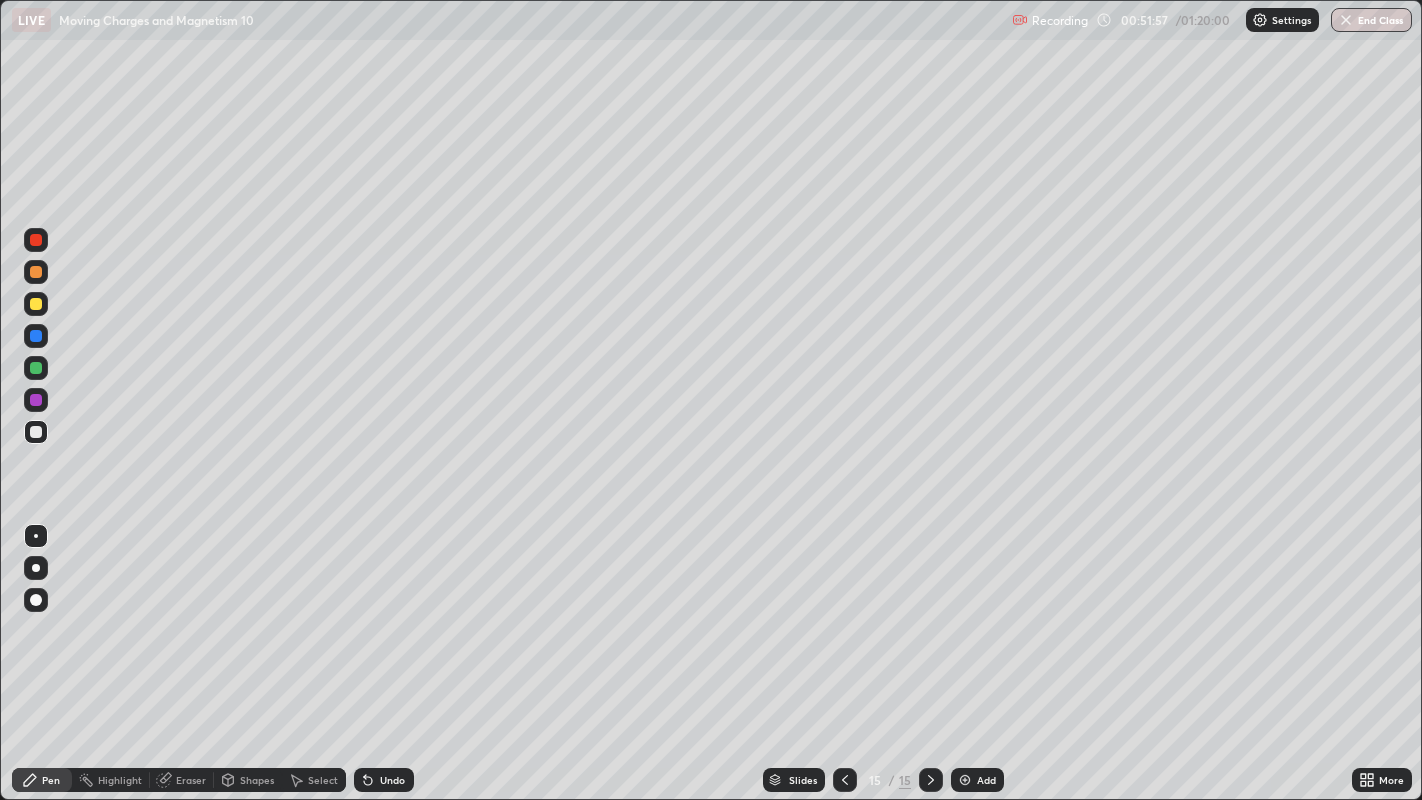 click at bounding box center (36, 368) 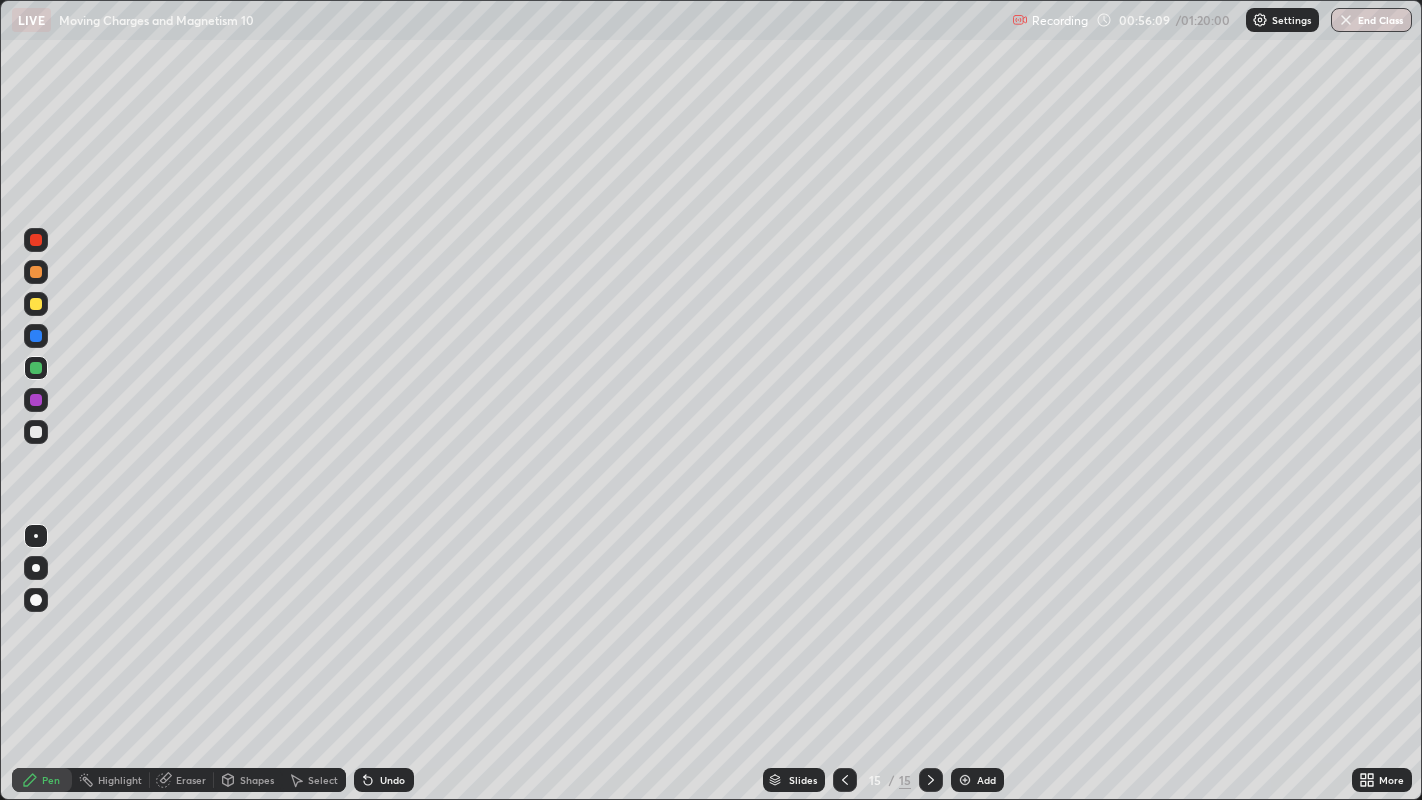click on "Add" at bounding box center [986, 780] 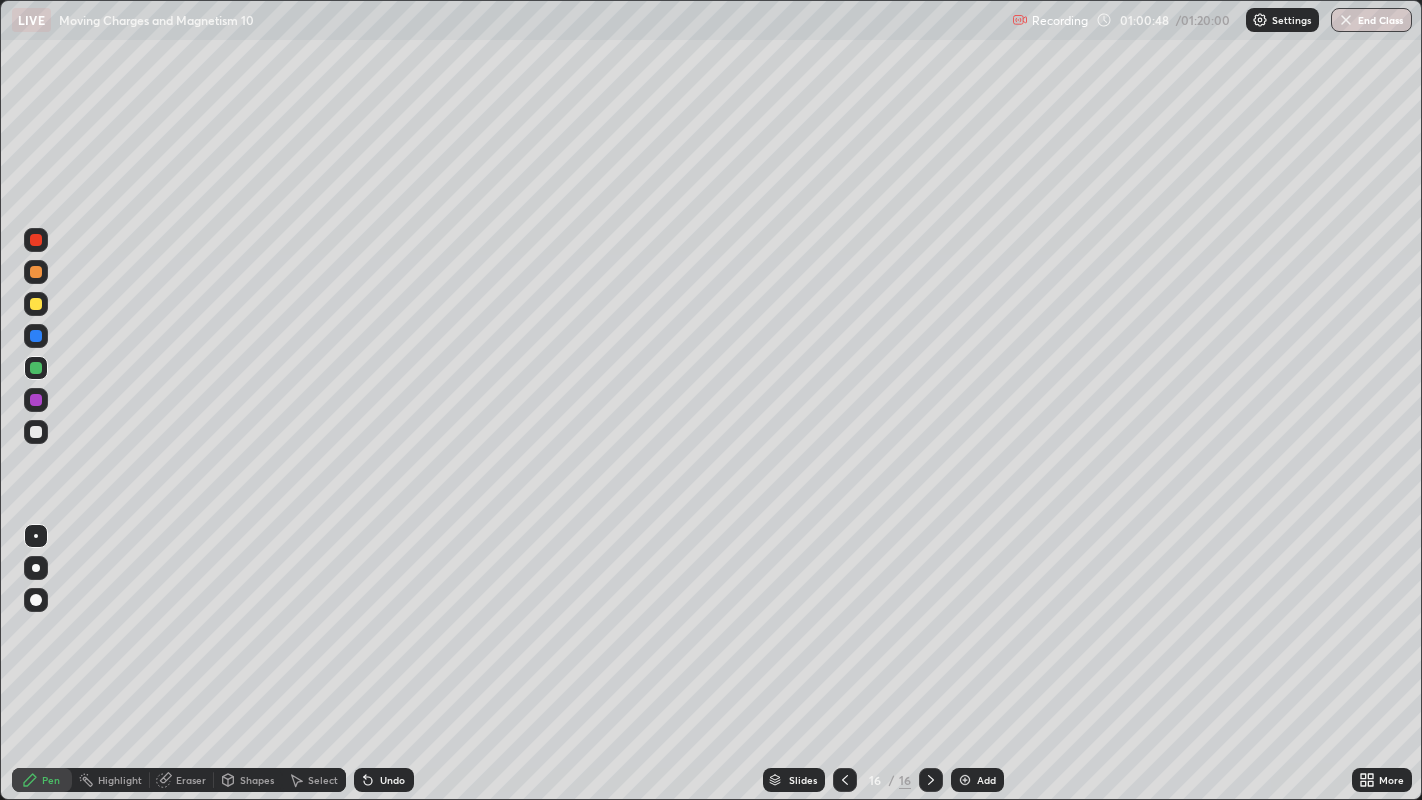 click on "Add" at bounding box center (977, 780) 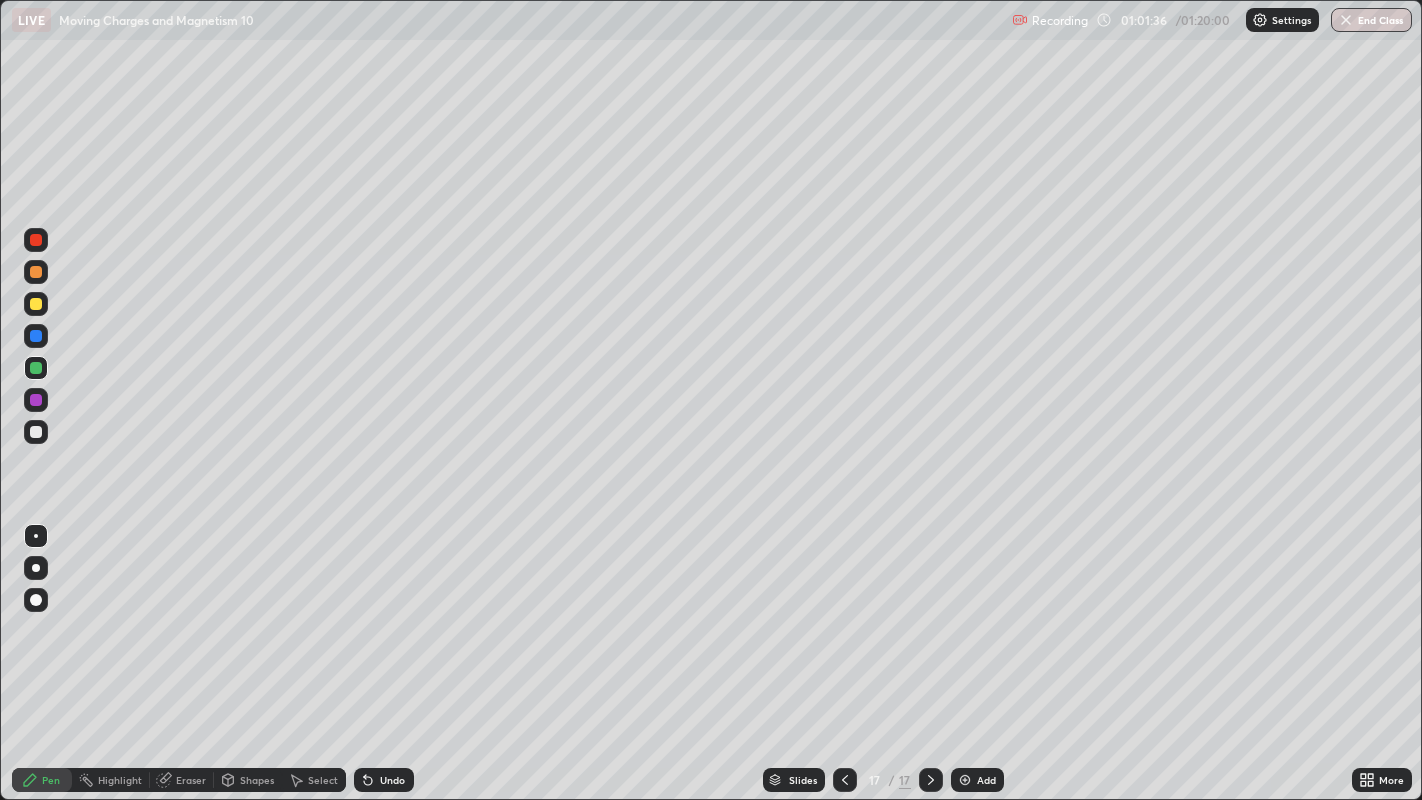 click at bounding box center (36, 304) 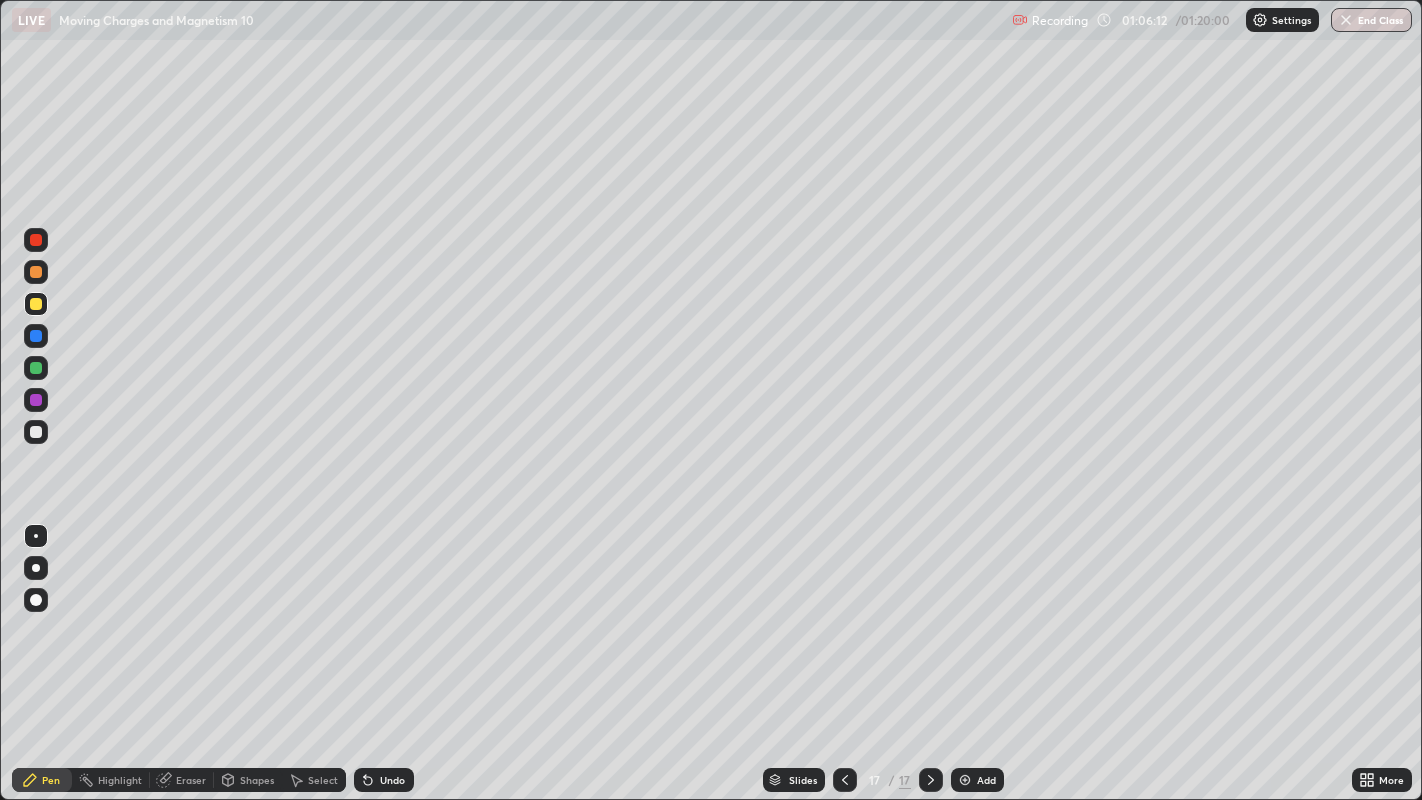 click at bounding box center (965, 780) 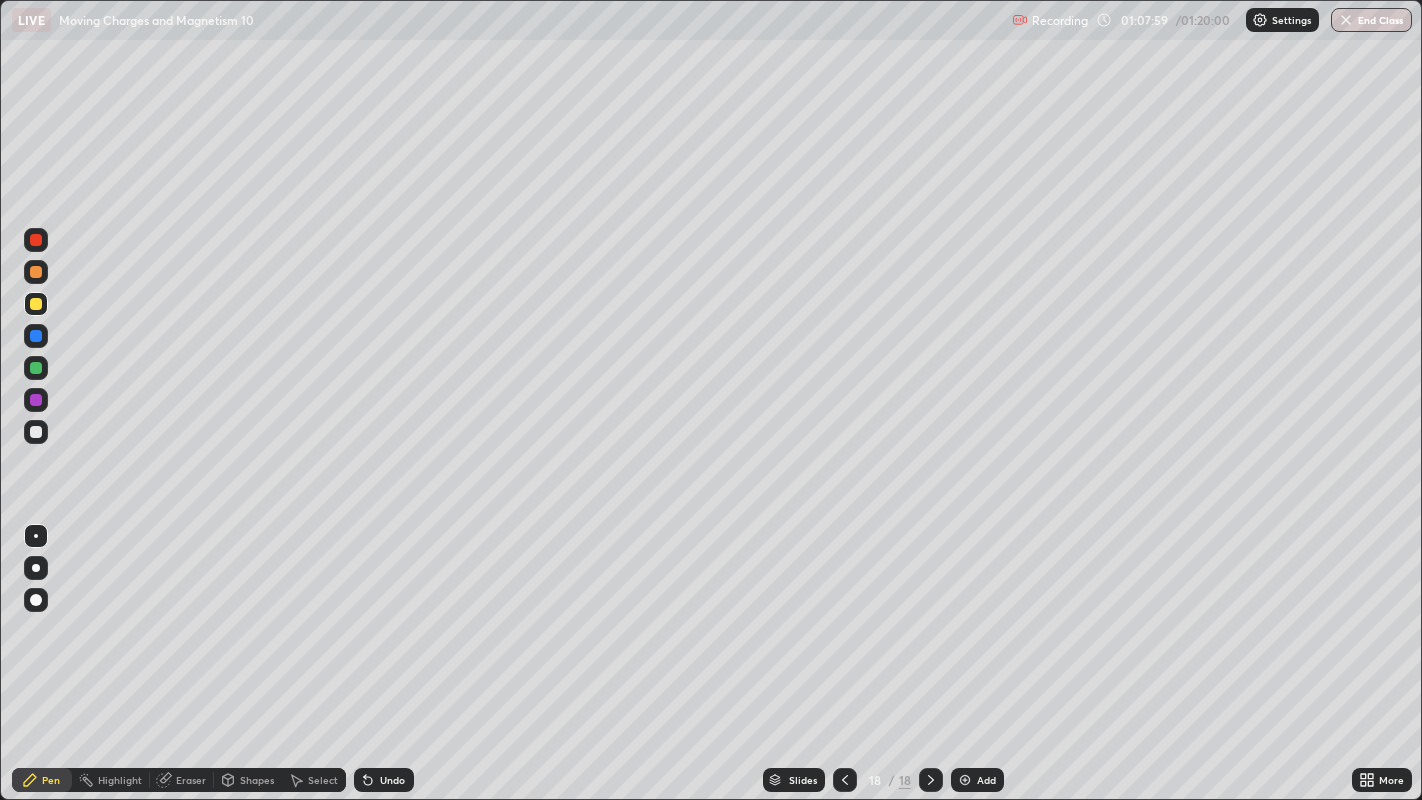 click on "Add" at bounding box center [977, 780] 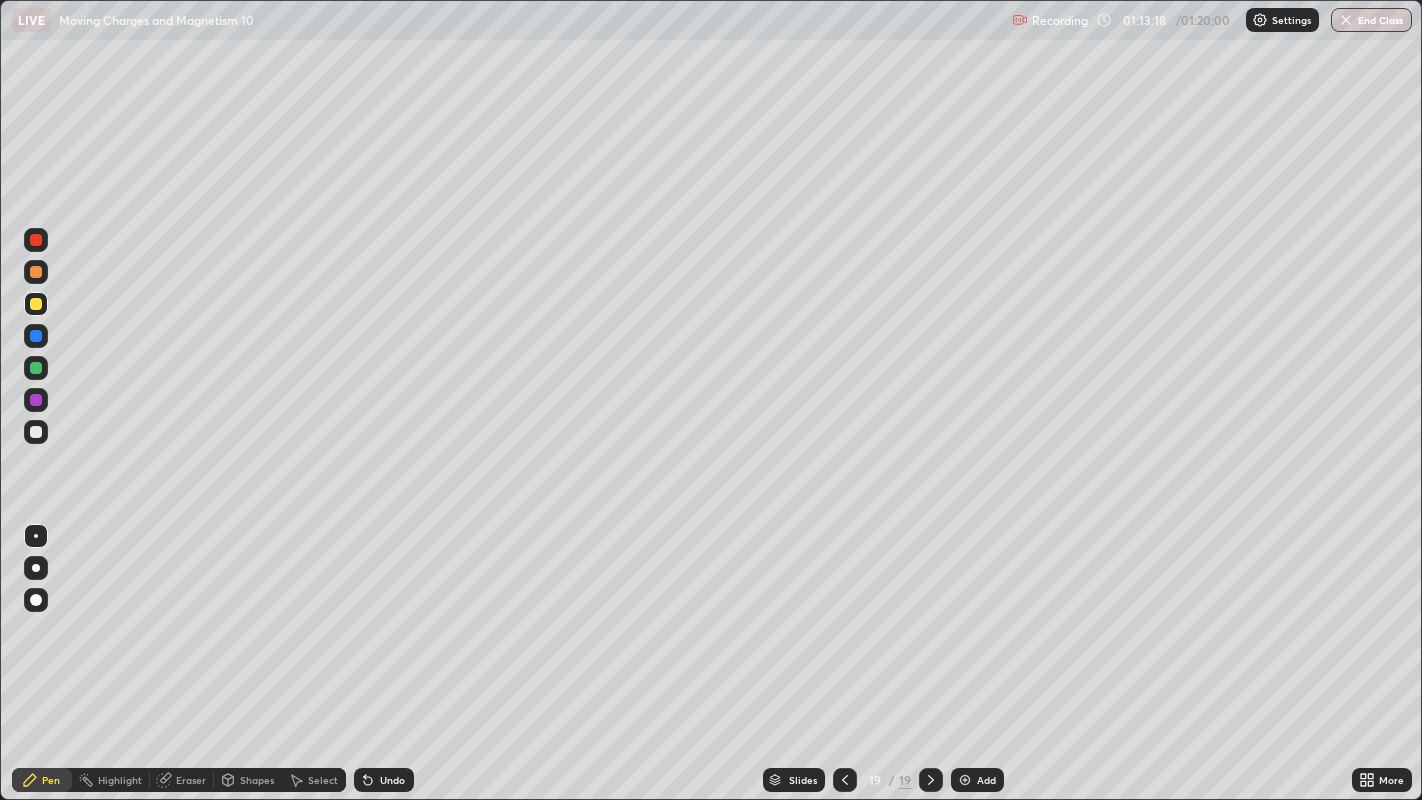 click on "End Class" at bounding box center [1371, 20] 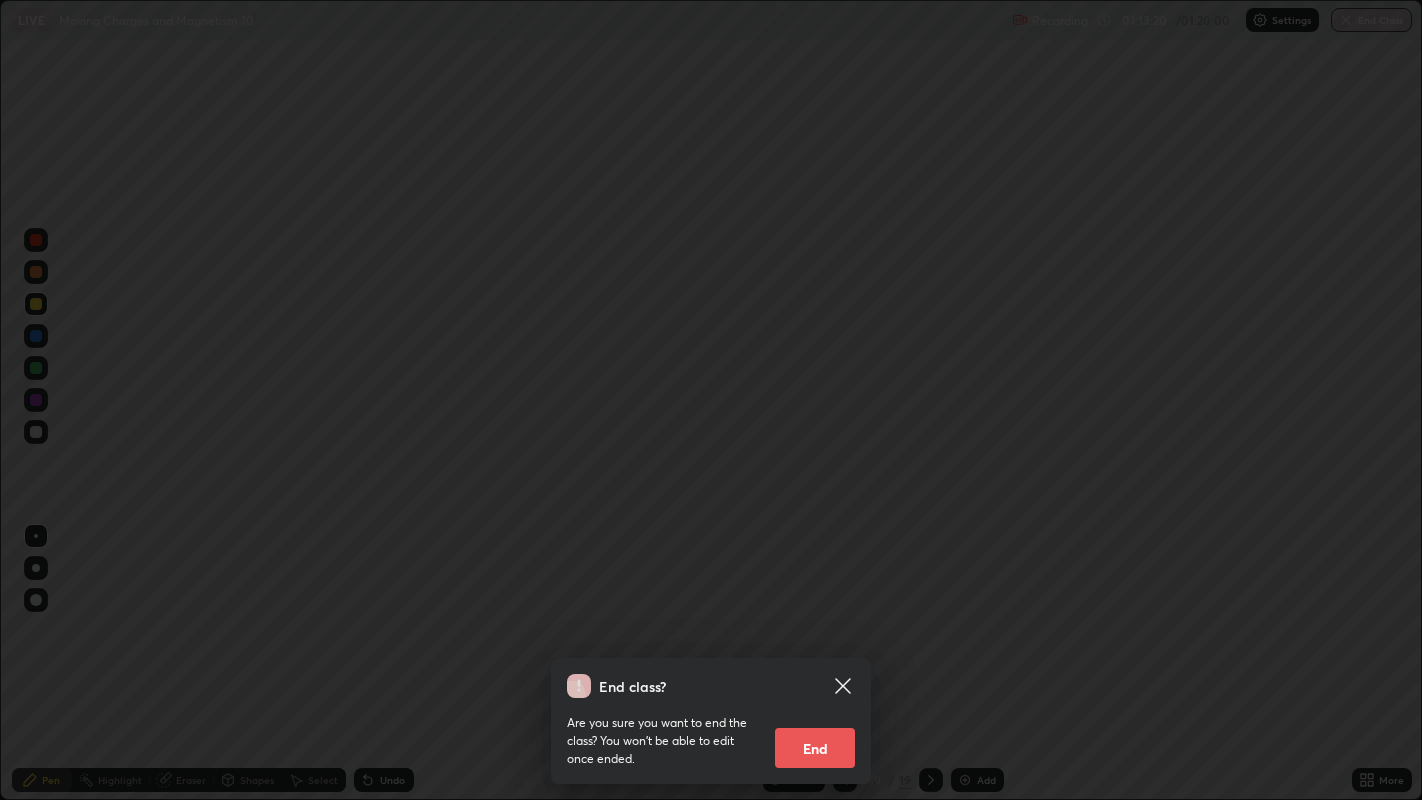 click on "End" at bounding box center [815, 748] 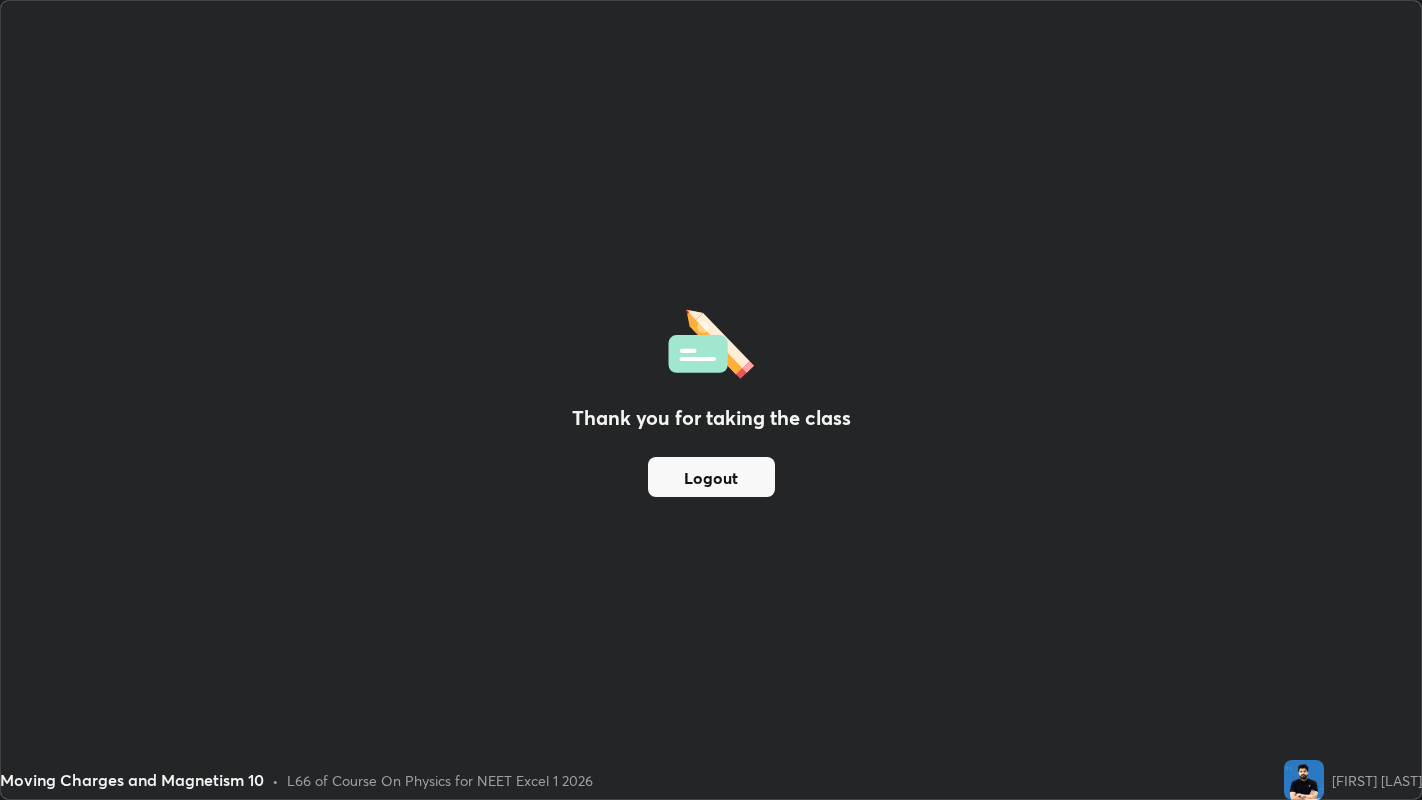 click on "Logout" at bounding box center (711, 477) 